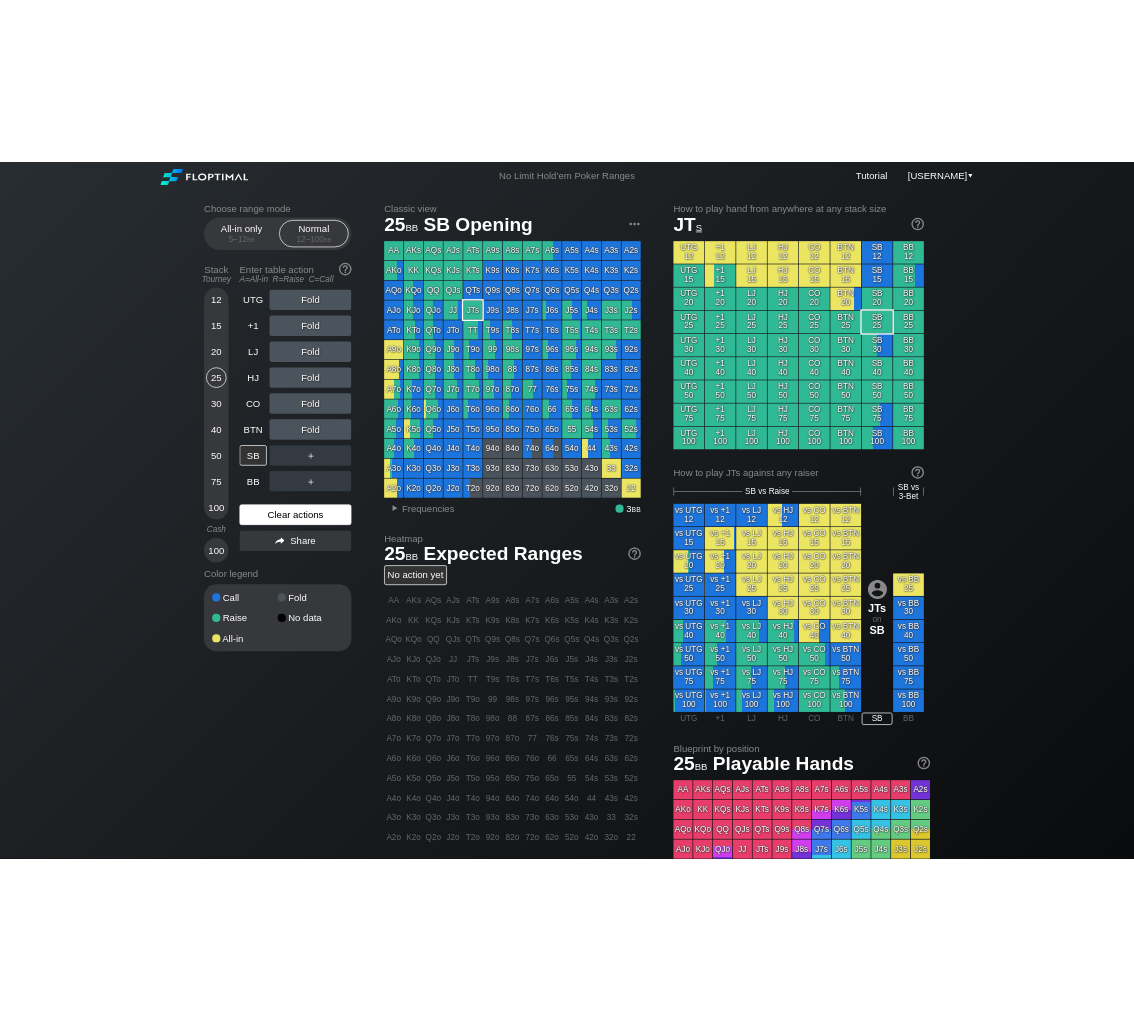 scroll, scrollTop: 24, scrollLeft: 0, axis: vertical 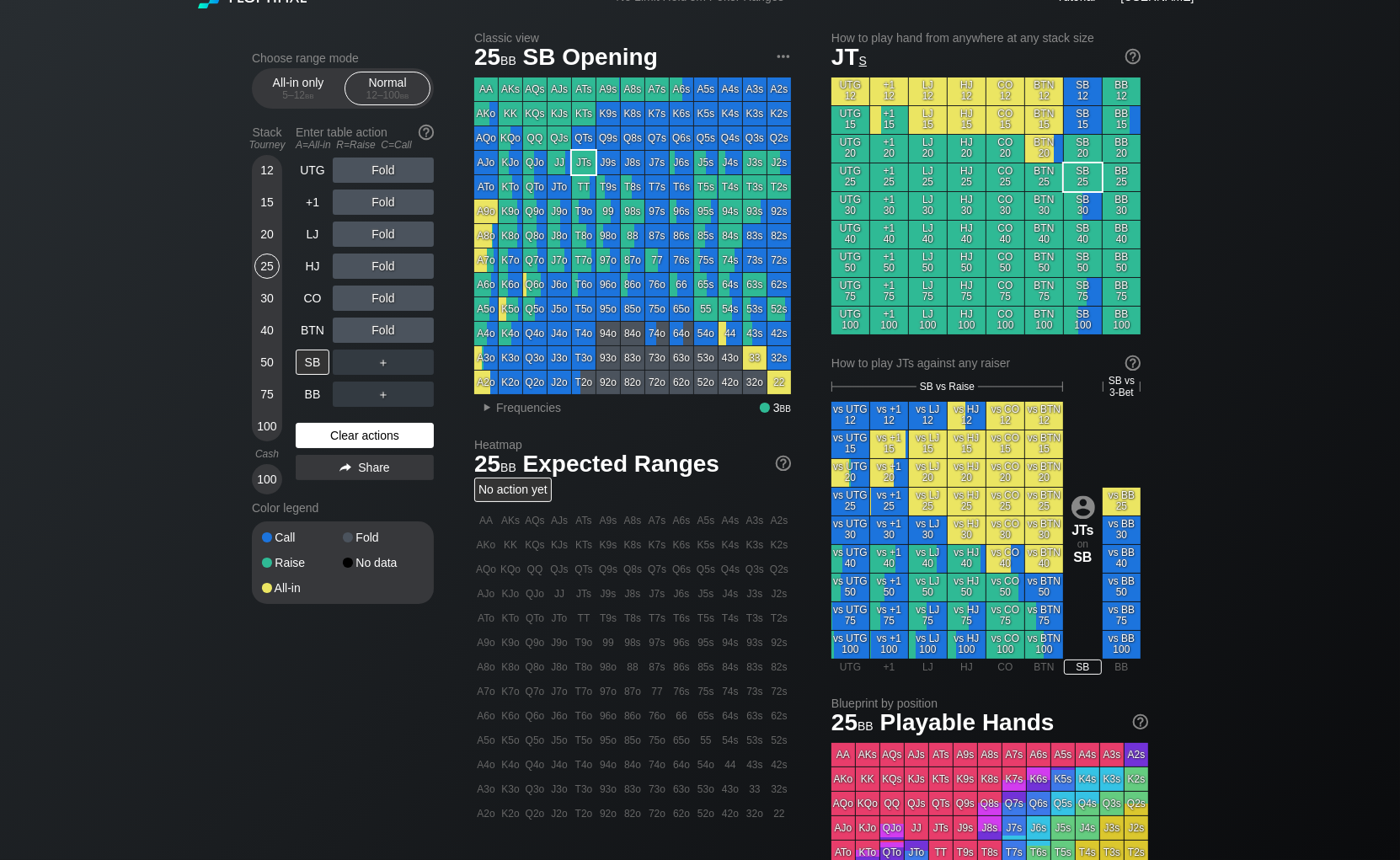 click on "Clear actions" at bounding box center [365, 435] 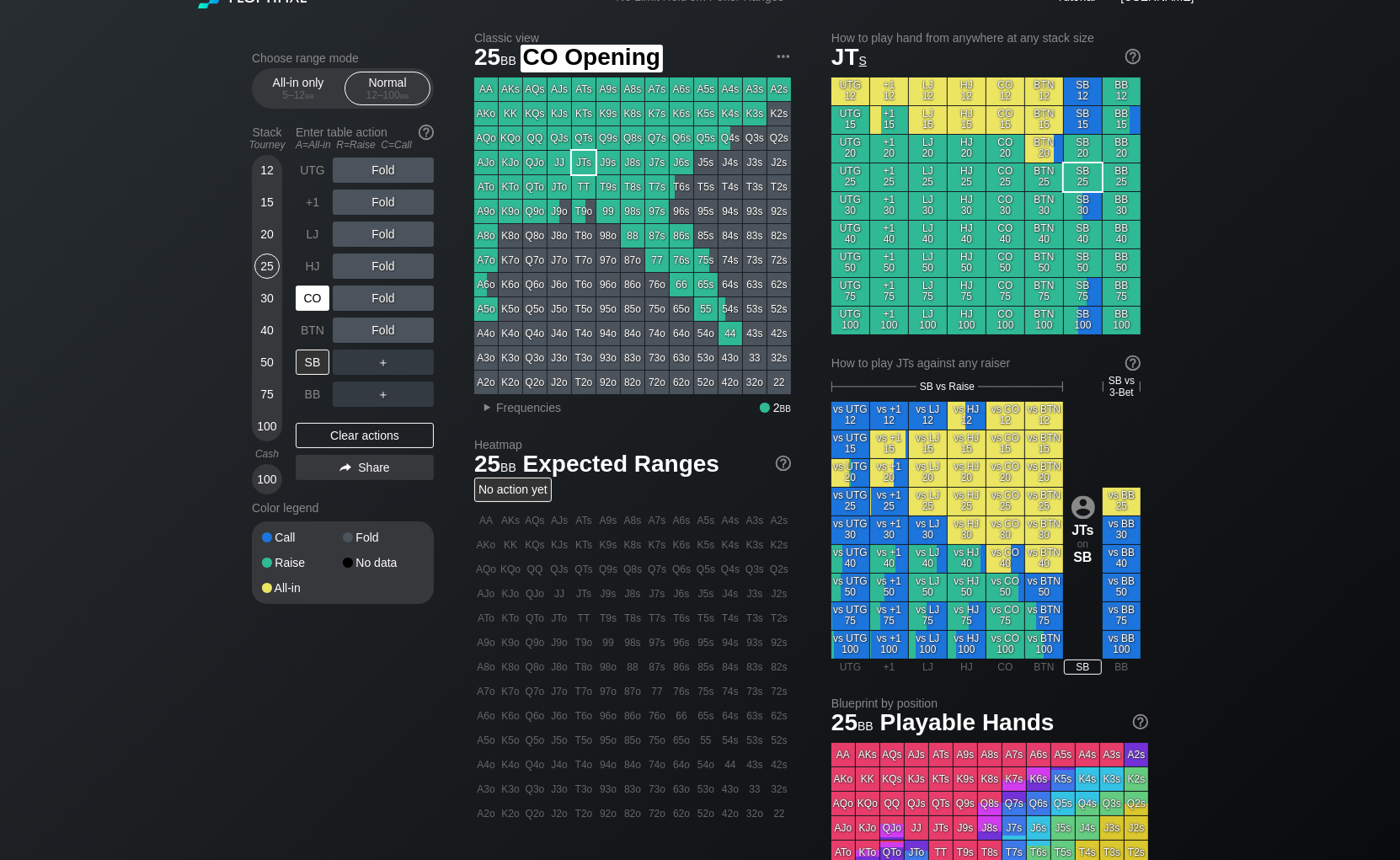 drag, startPoint x: 317, startPoint y: 300, endPoint x: 318, endPoint y: 284, distance: 16.03122 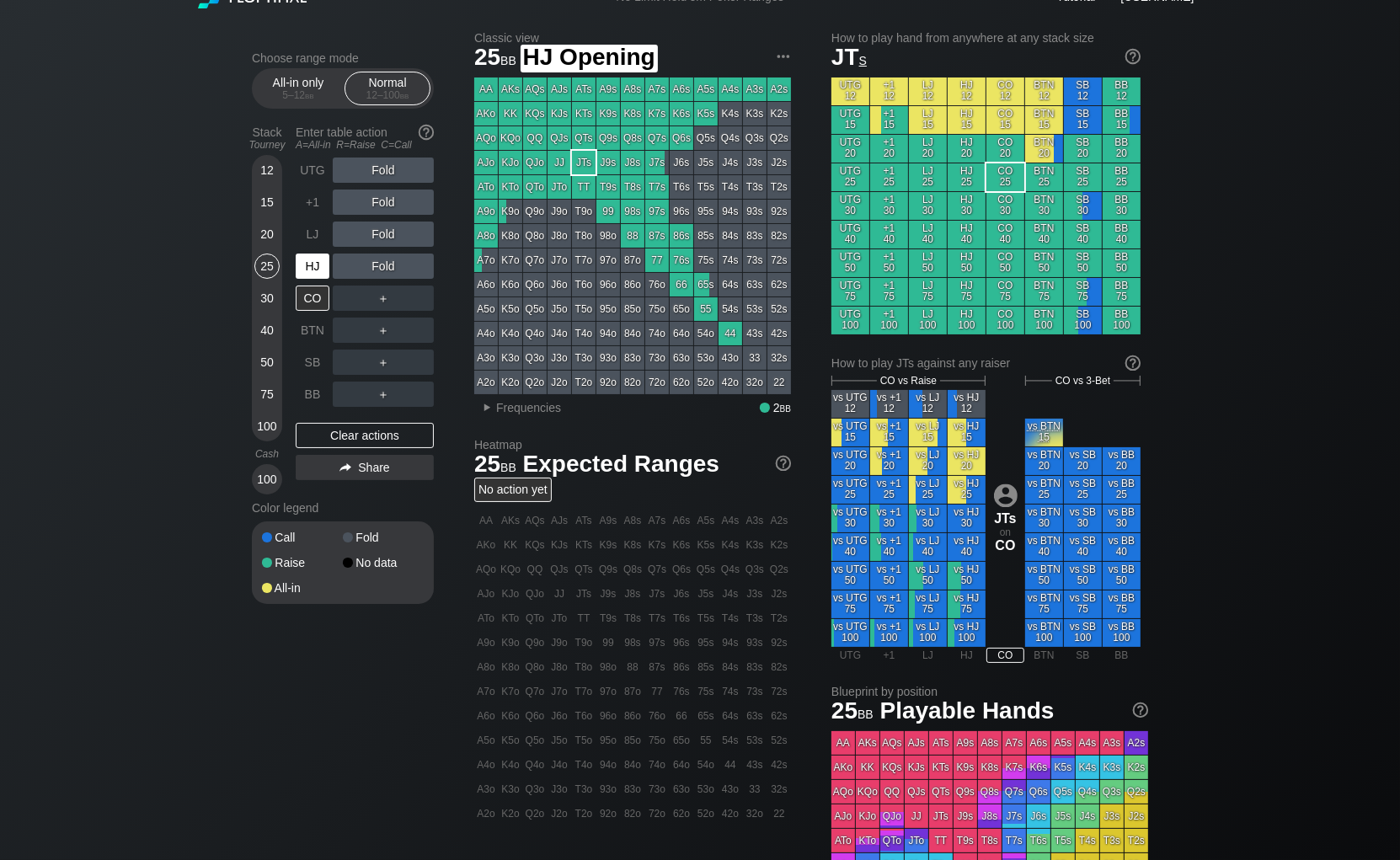 click on "HJ" at bounding box center (313, 266) 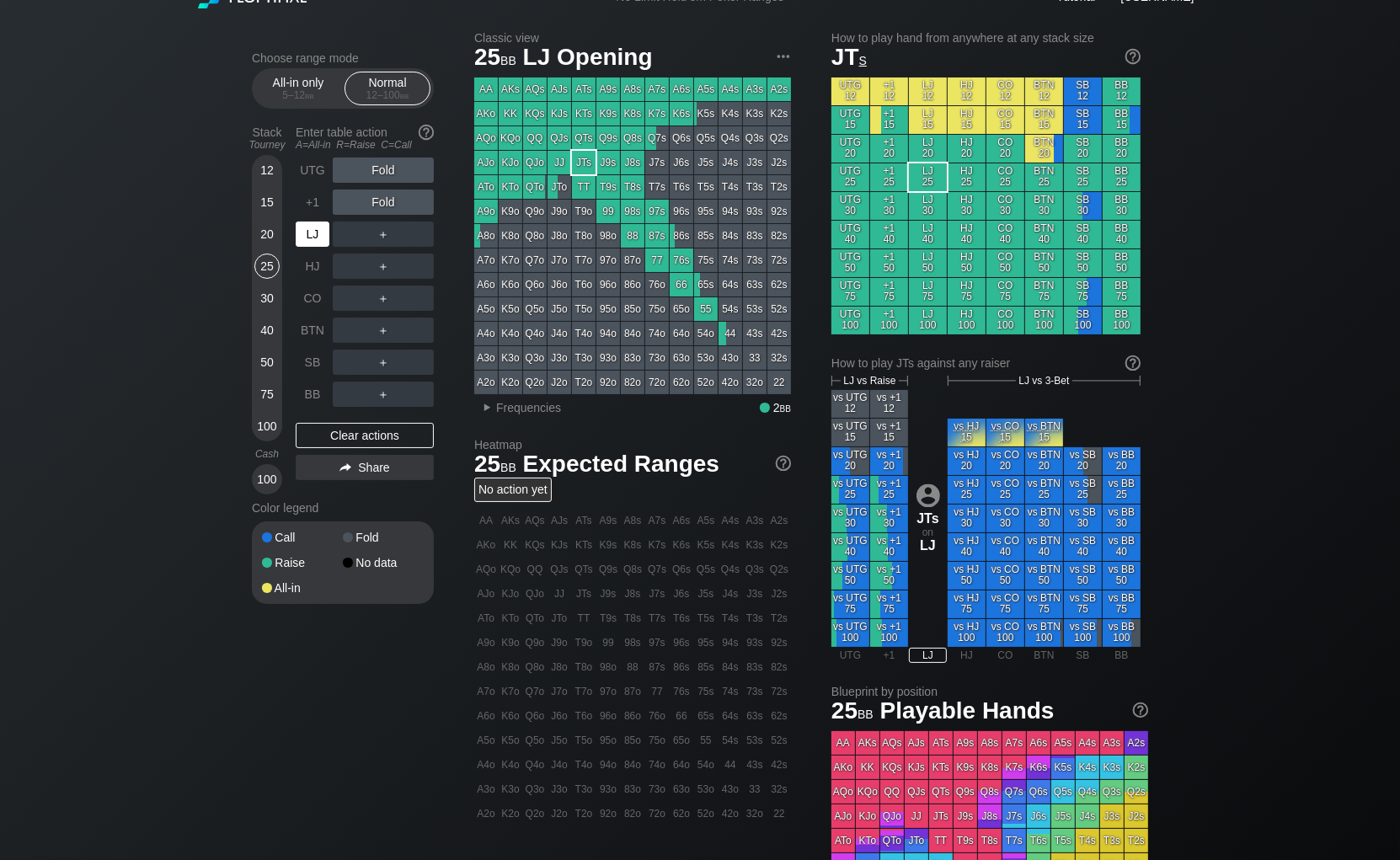 click on "LJ" at bounding box center (313, 234) 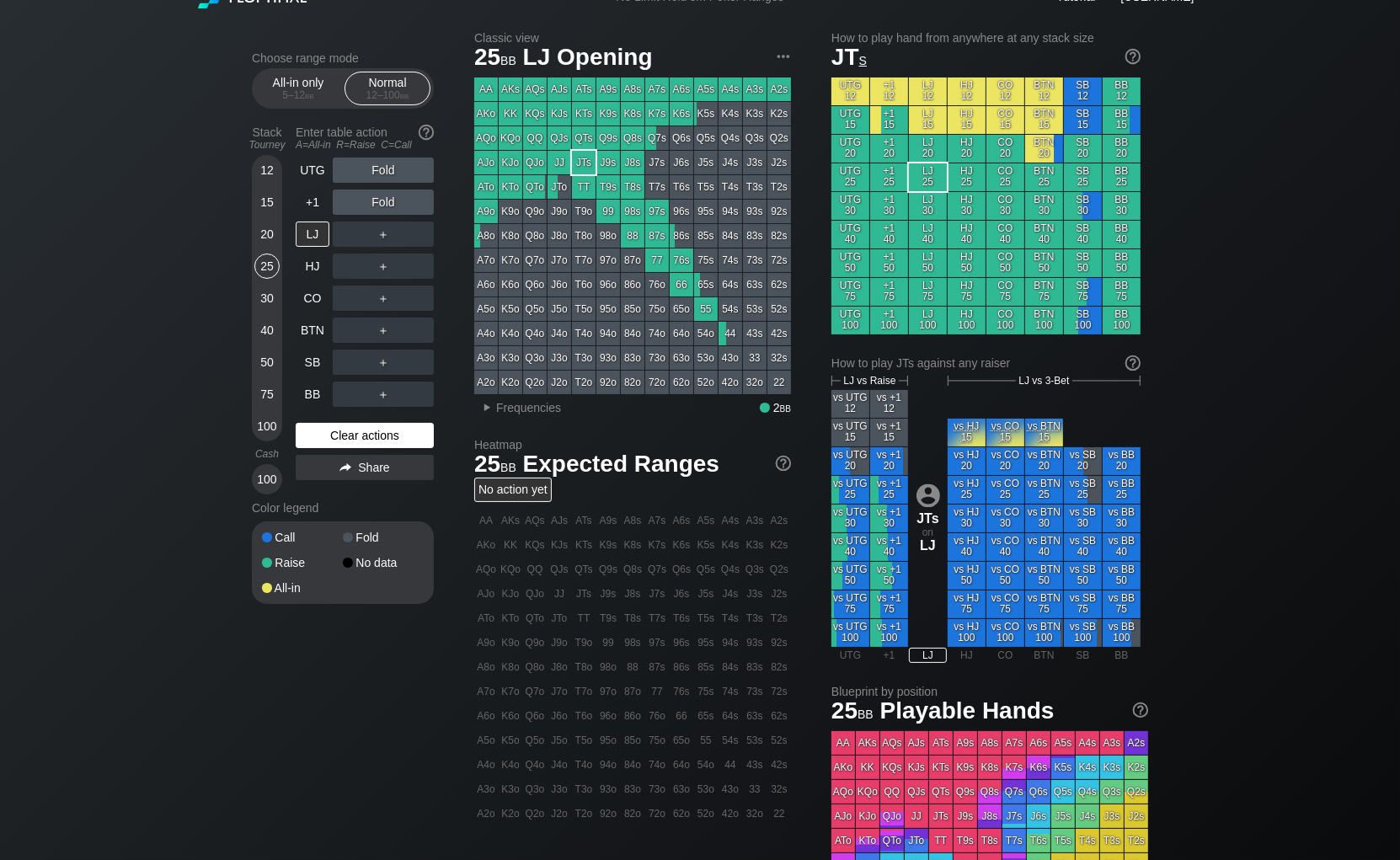 drag, startPoint x: 345, startPoint y: 433, endPoint x: 293, endPoint y: 211, distance: 228.00877 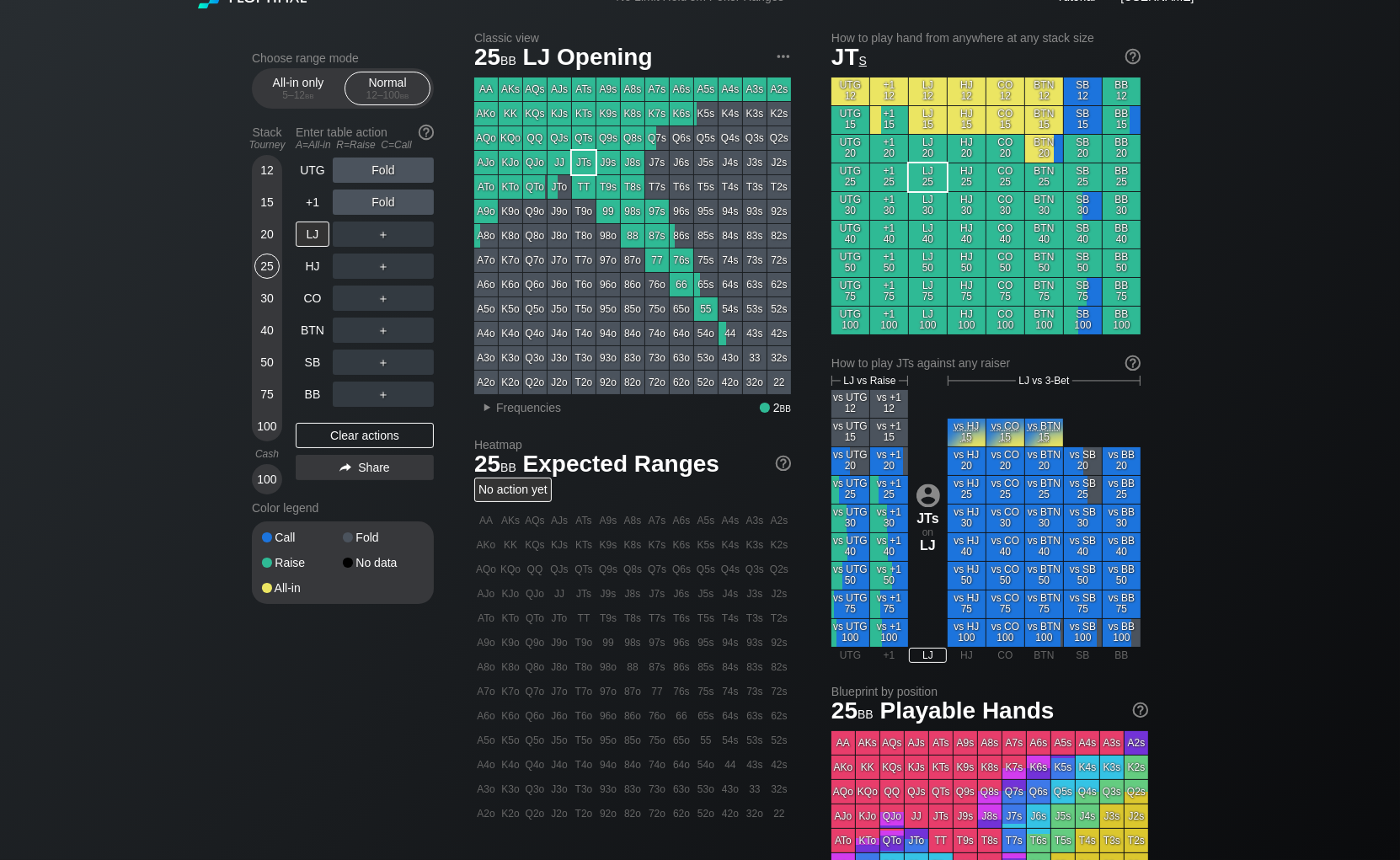 click on "Clear actions" at bounding box center [365, 435] 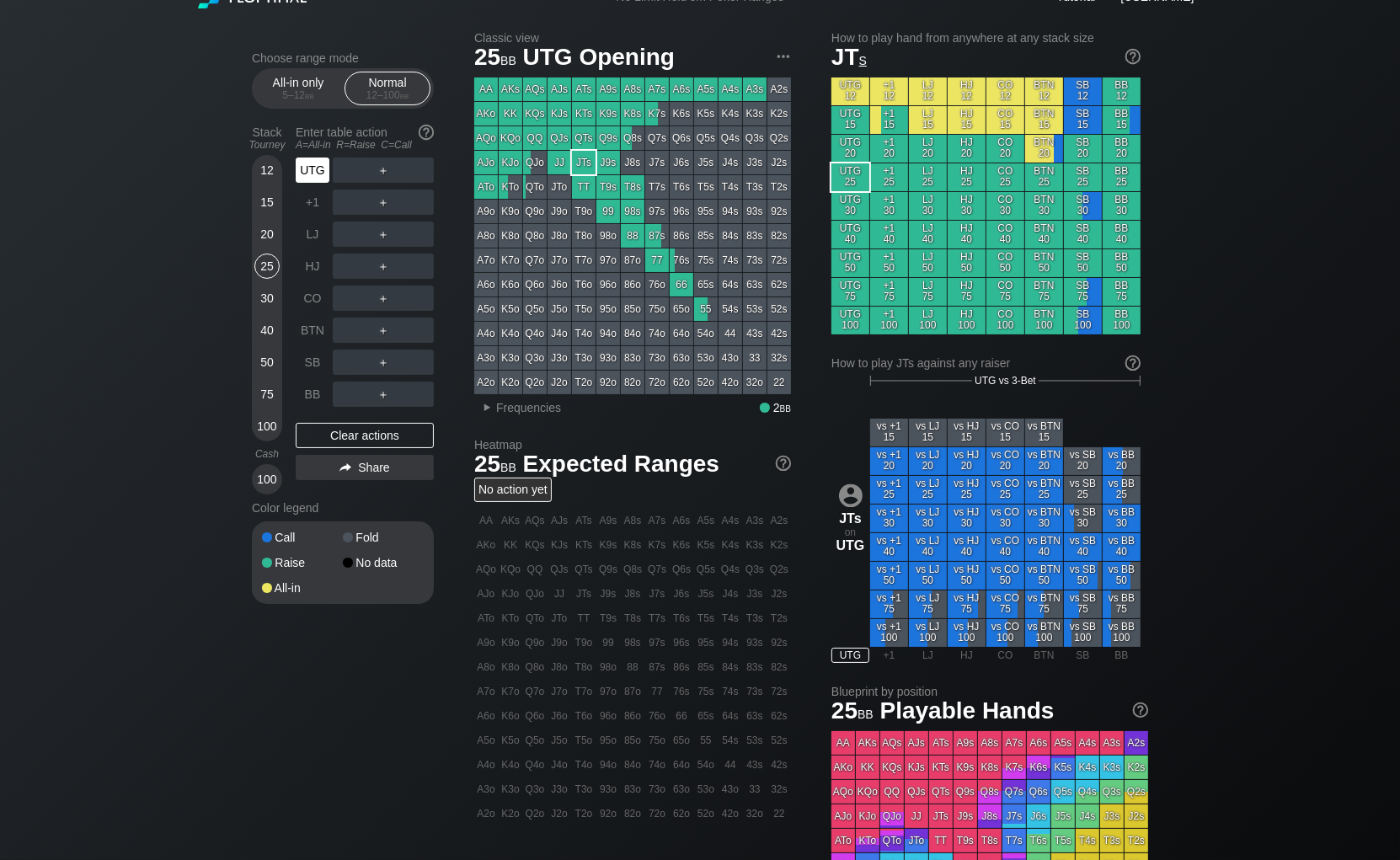 click on "UTG" at bounding box center [313, 170] 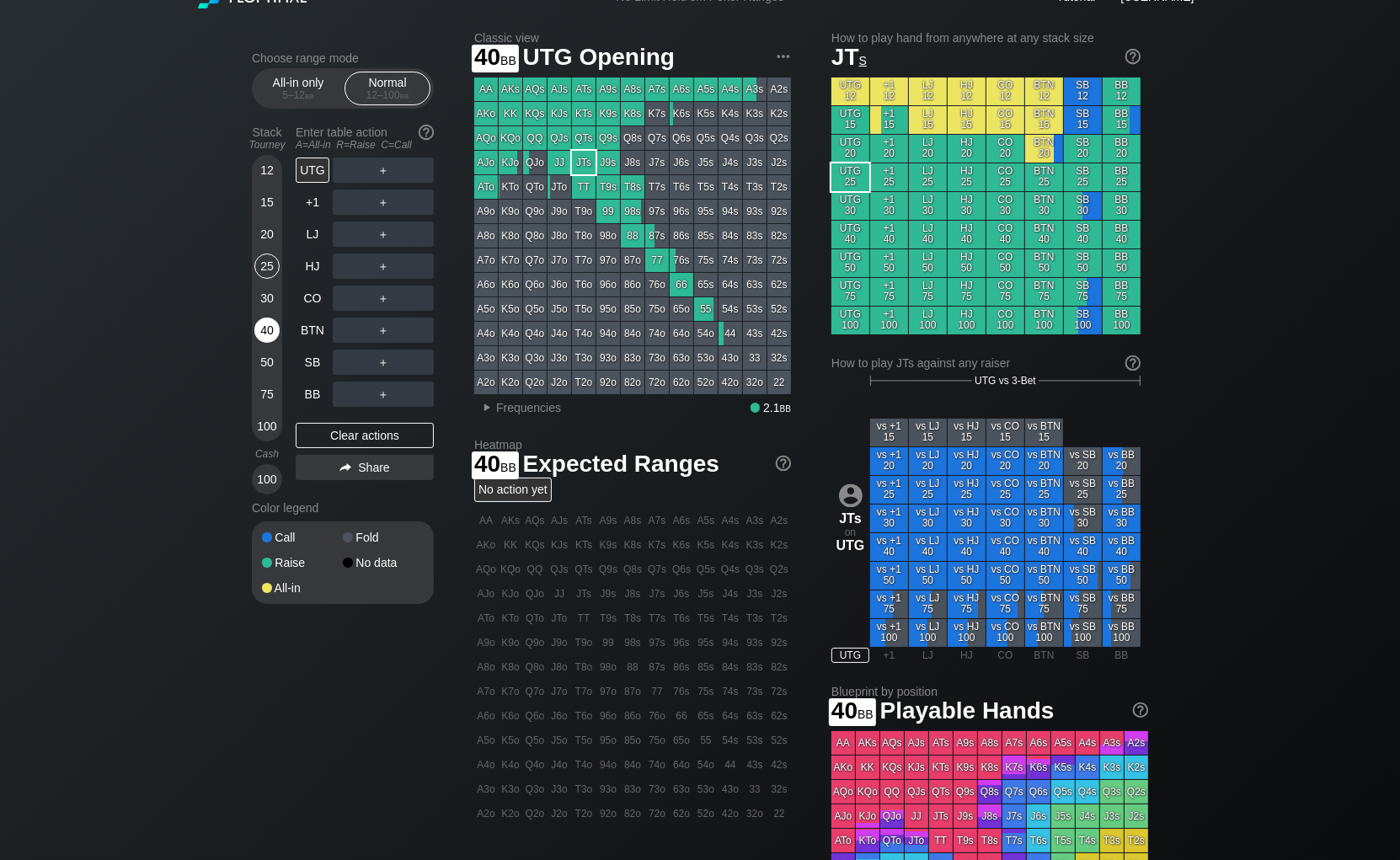 click on "40" at bounding box center (267, 330) 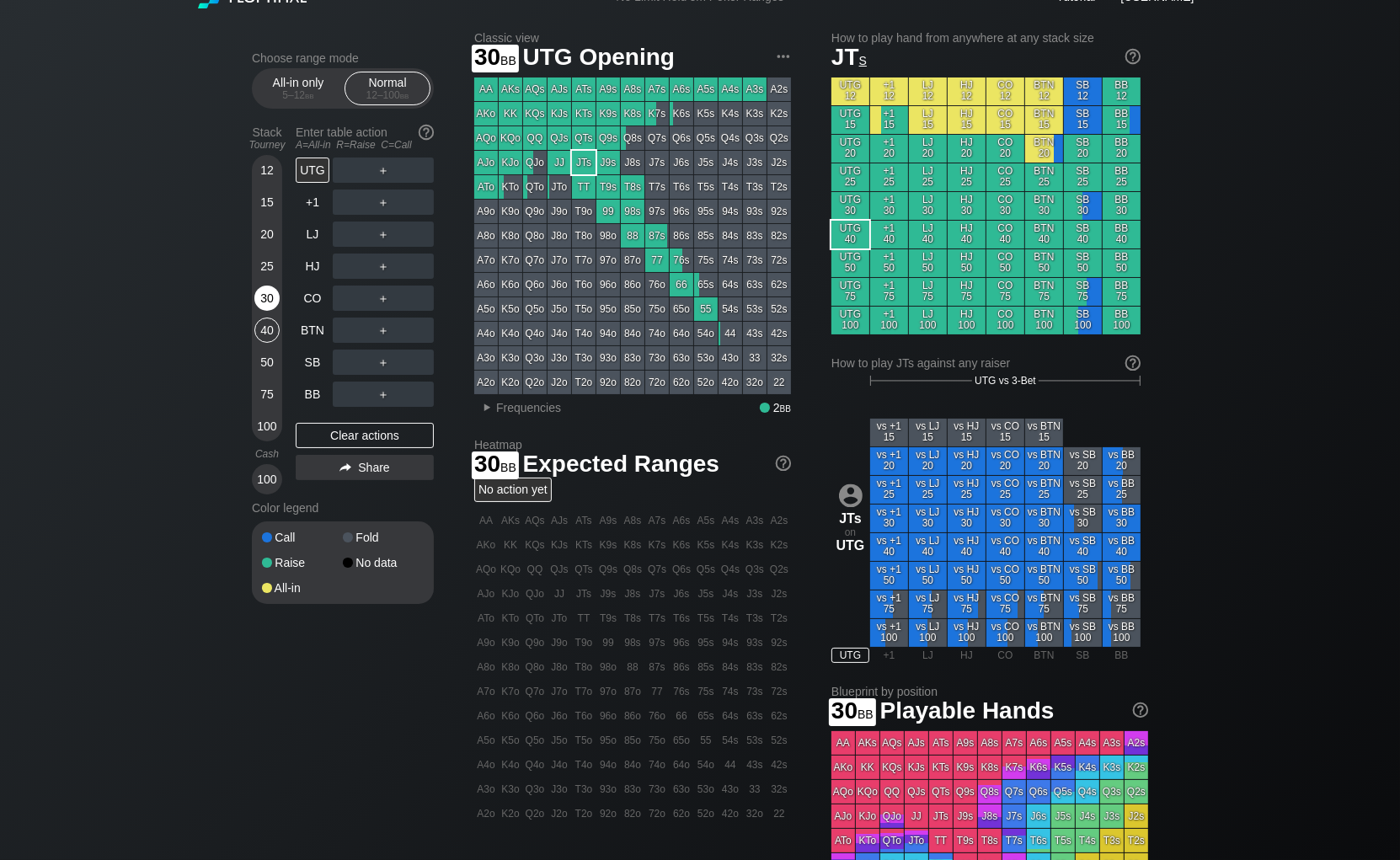 click on "30" at bounding box center [267, 298] 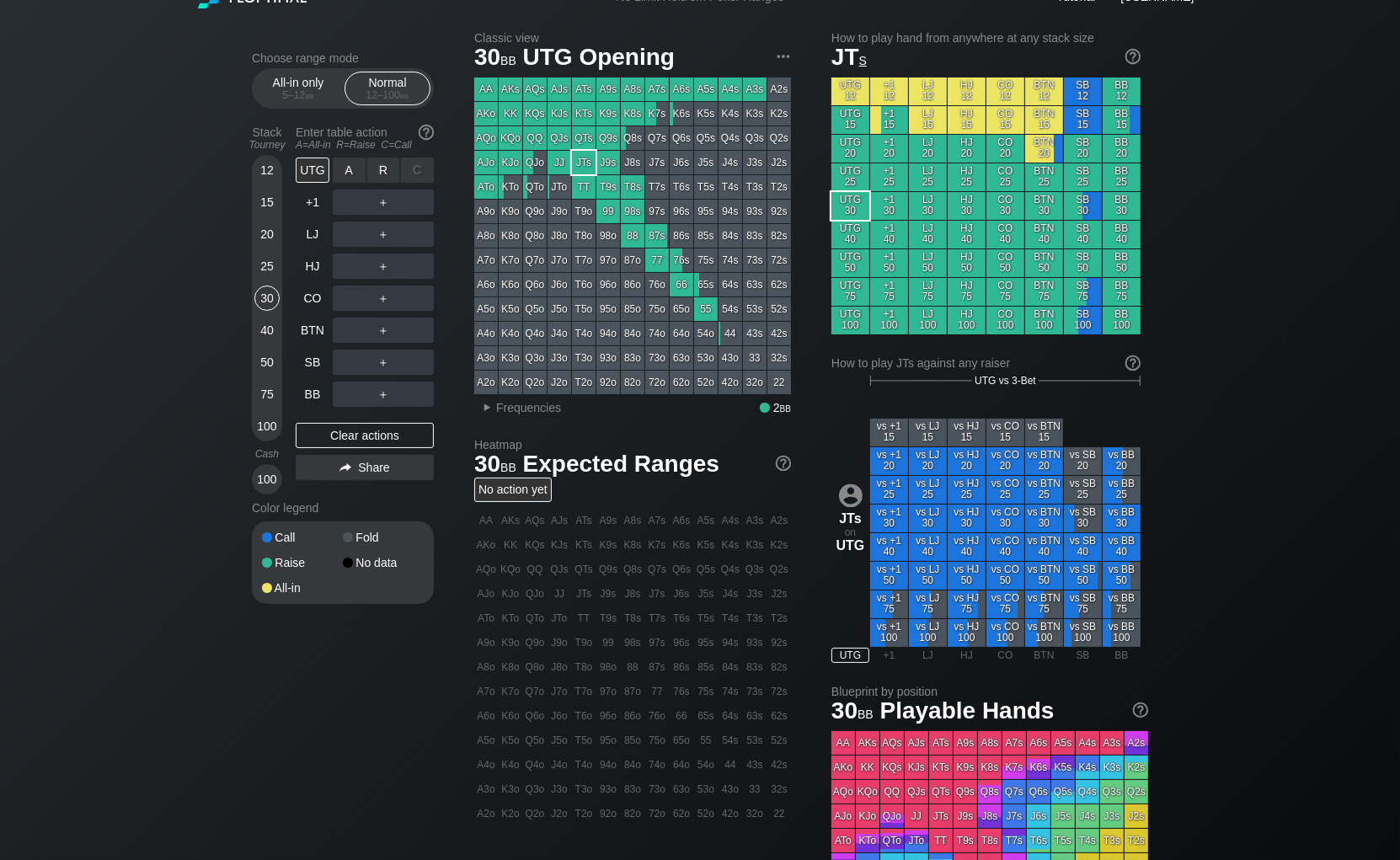 click on "R ✕" at bounding box center (383, 170) 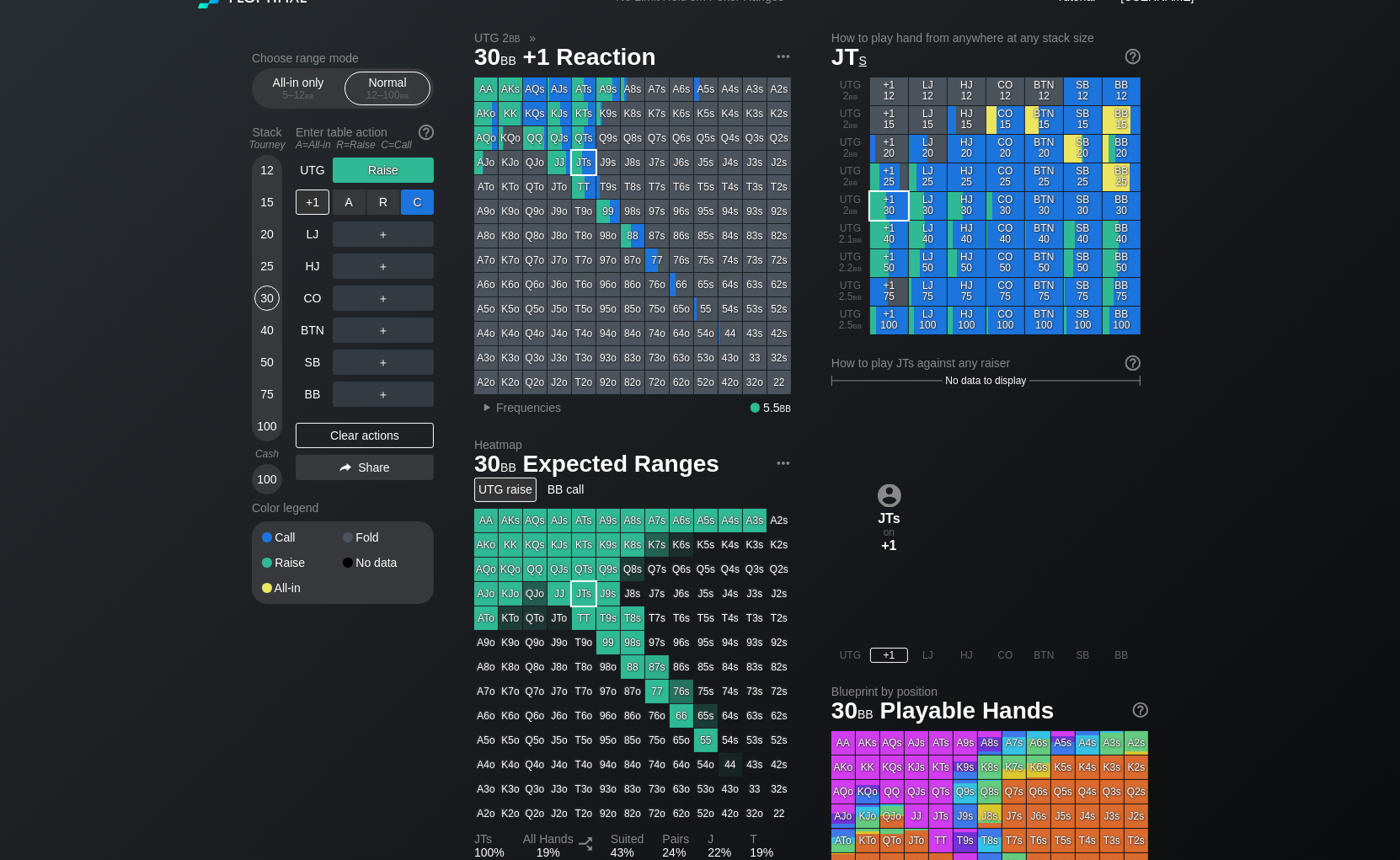 click on "C ✕" at bounding box center (417, 202) 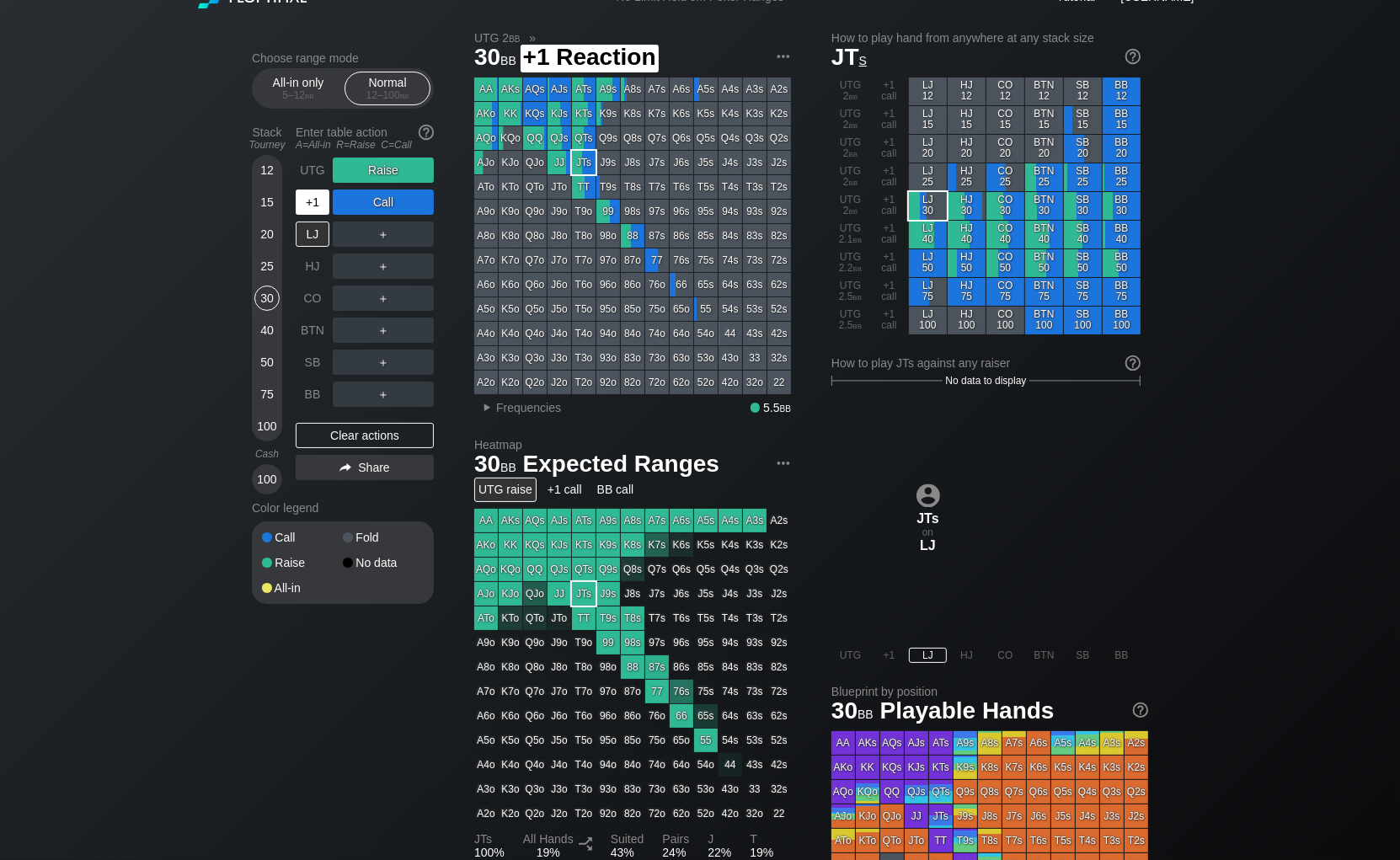click on "+1" at bounding box center [313, 202] 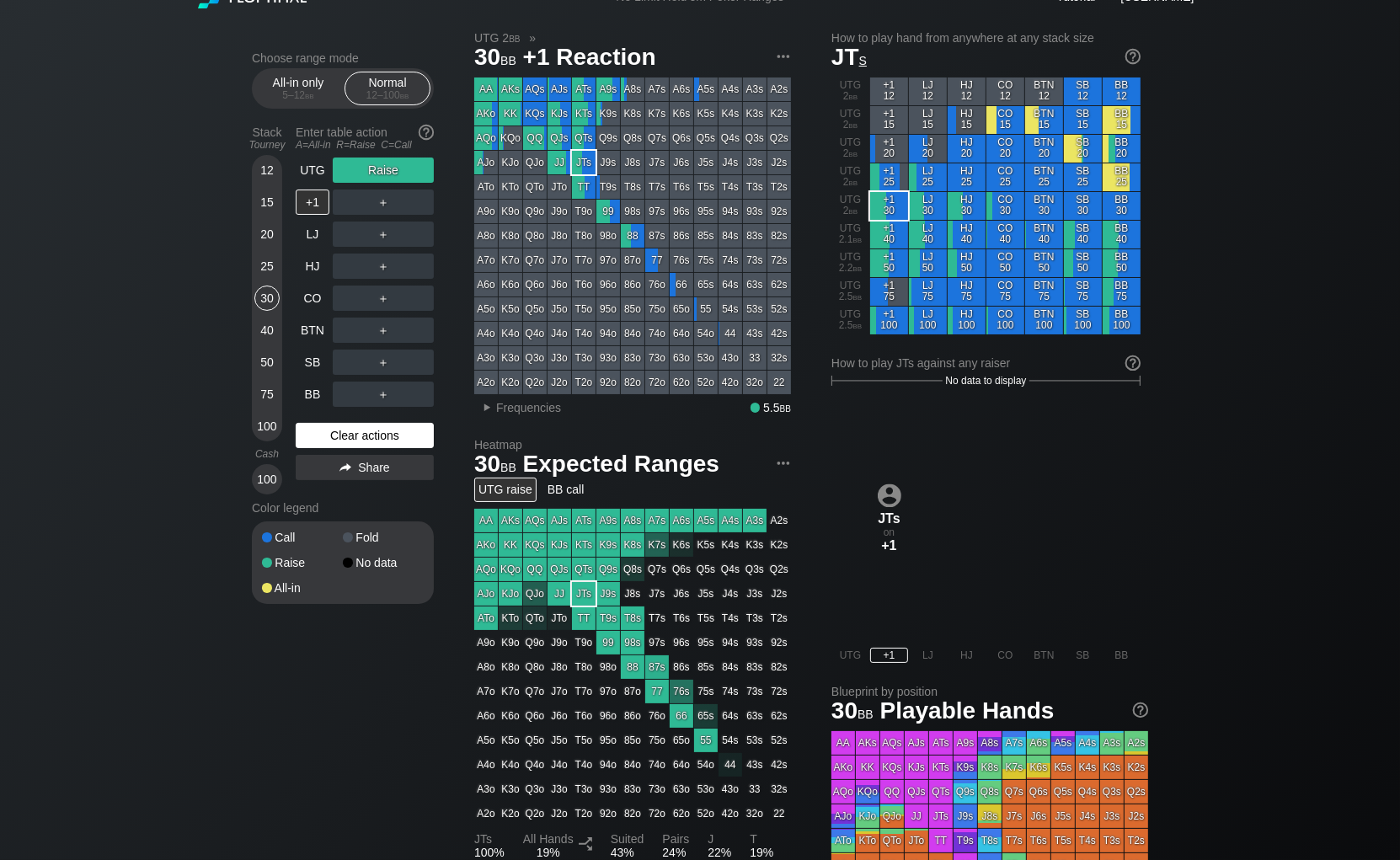 click on "Clear actions" at bounding box center [365, 435] 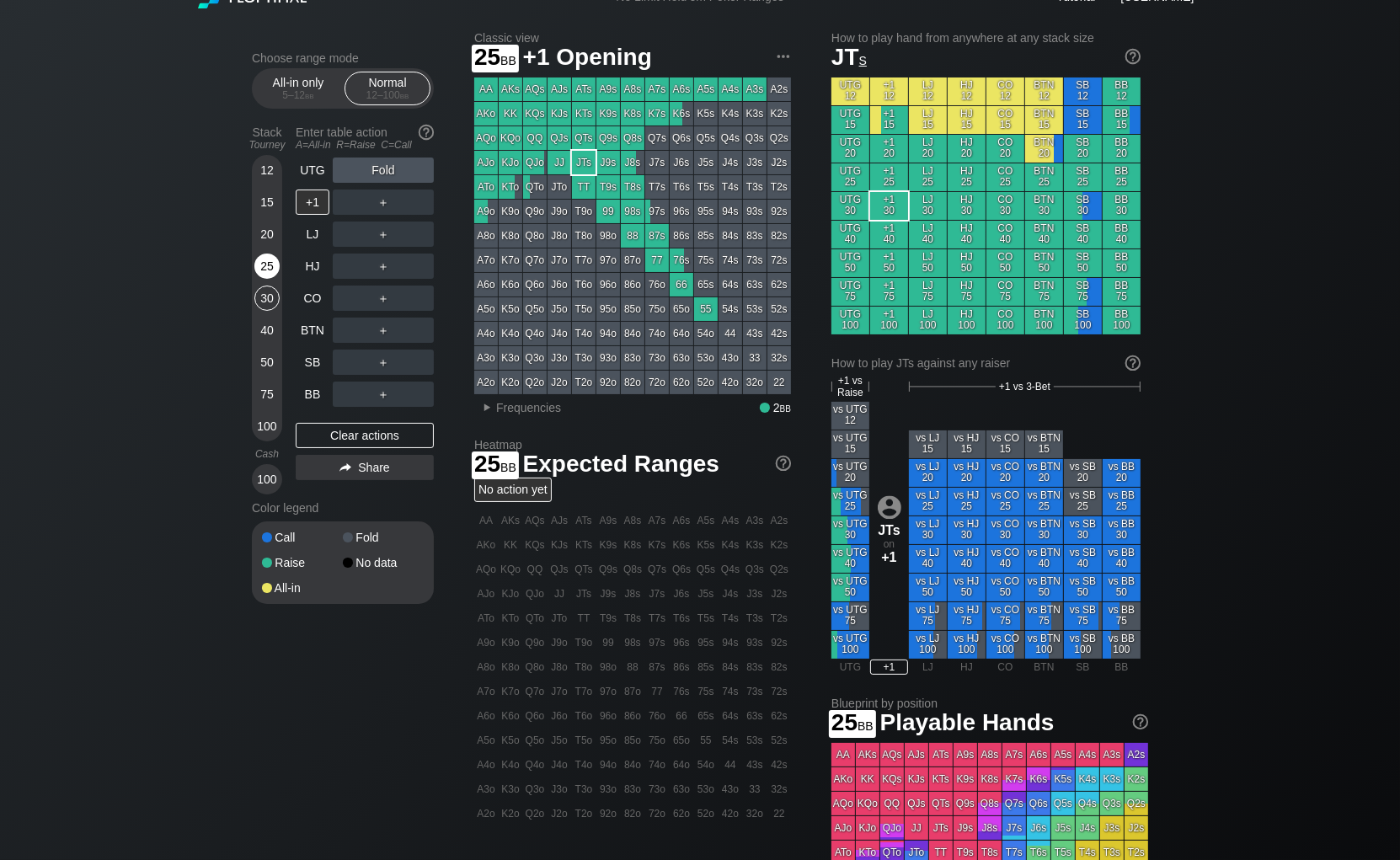 click on "25" at bounding box center [267, 266] 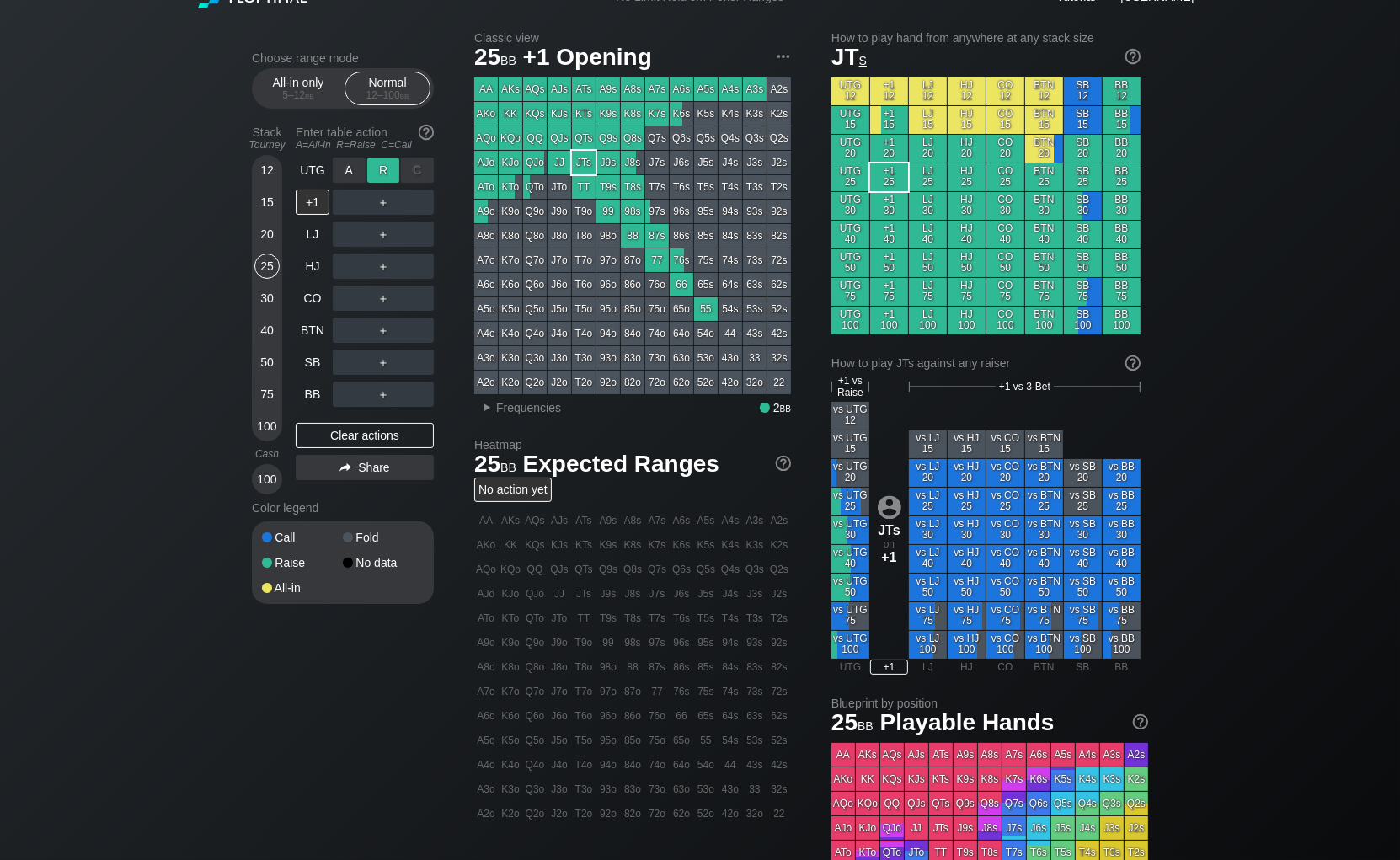 click on "R ✕" at bounding box center [383, 170] 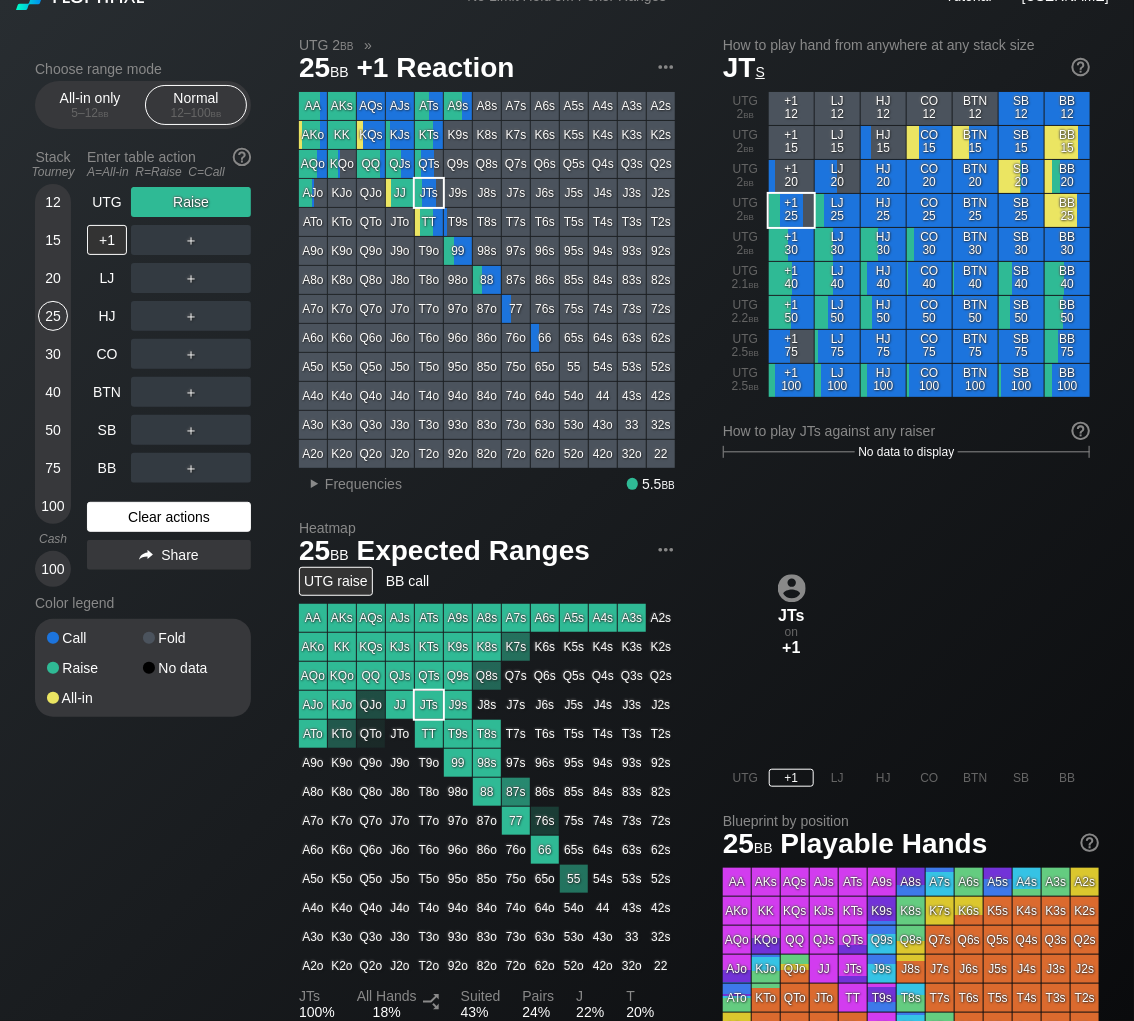 click on "Clear actions" at bounding box center [169, 517] 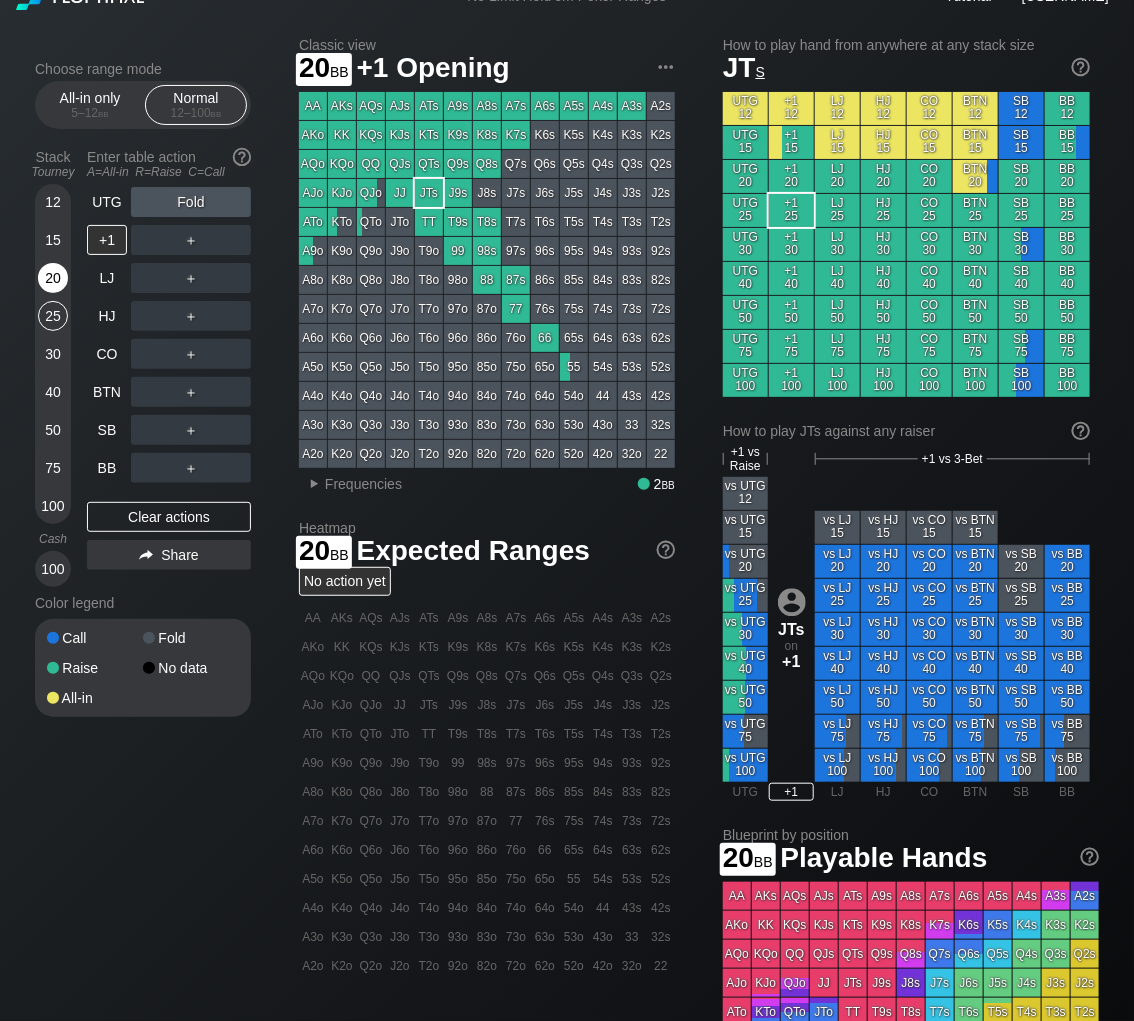 click on "20" at bounding box center [53, 278] 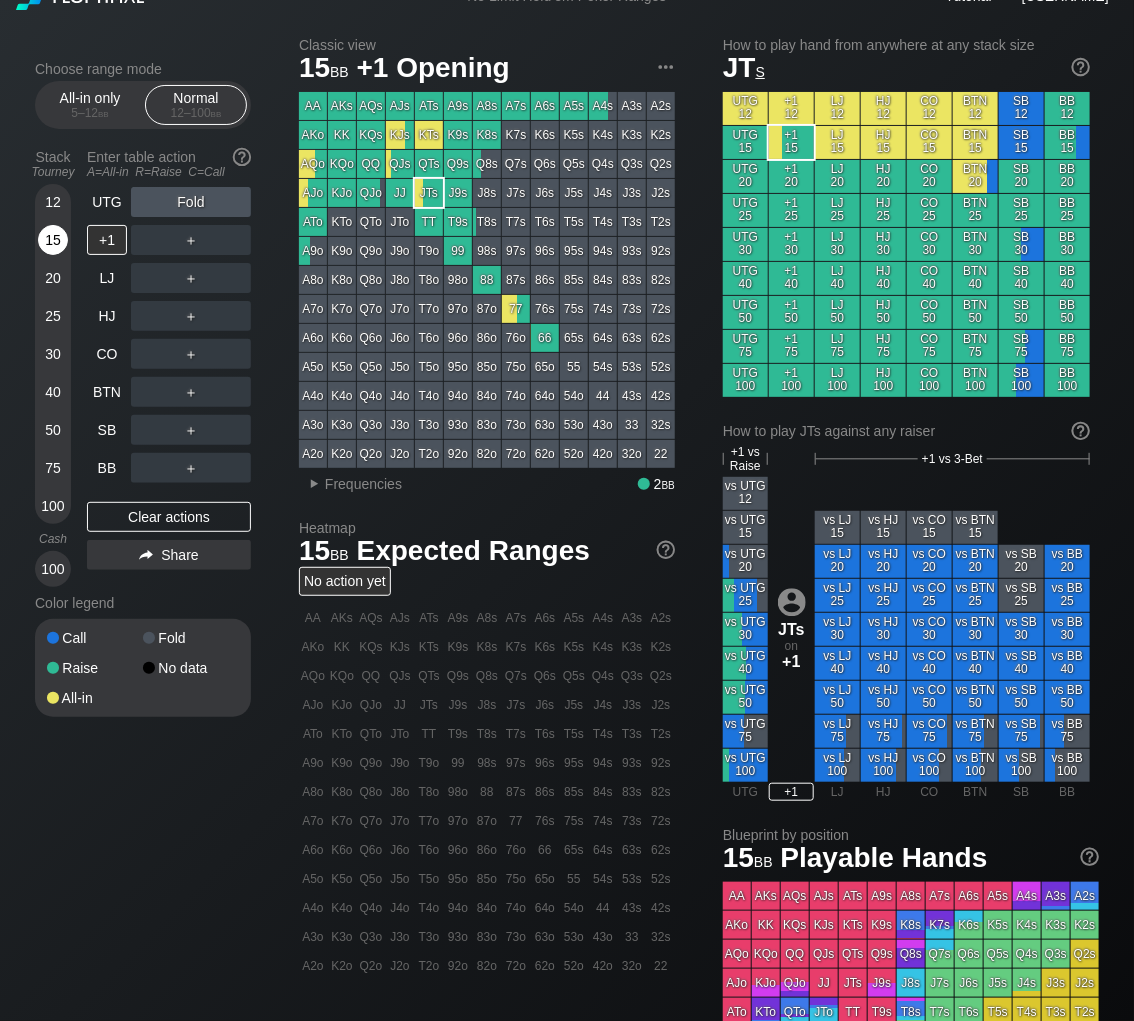 click on "15" at bounding box center [53, 240] 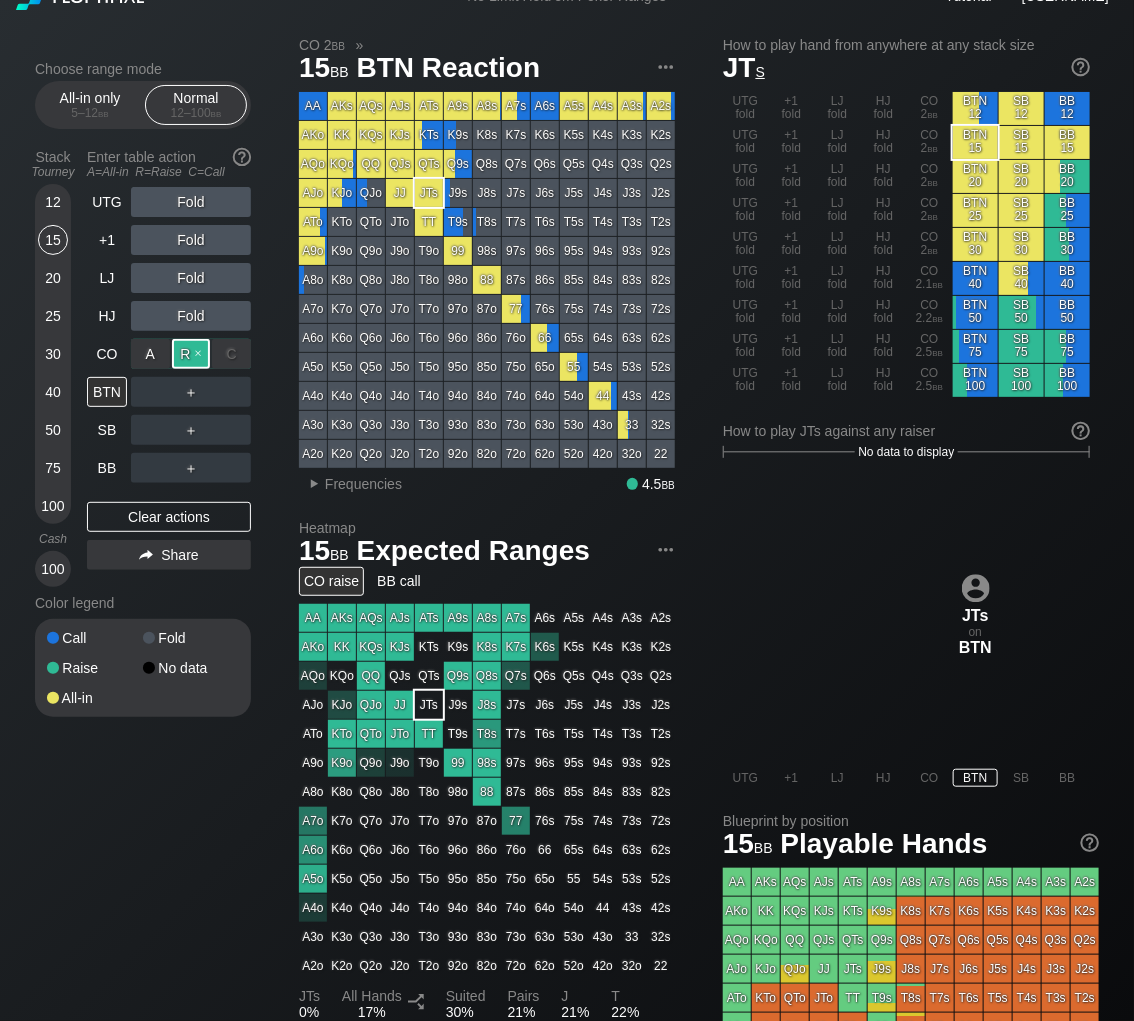 click on "R ✕" at bounding box center [191, 354] 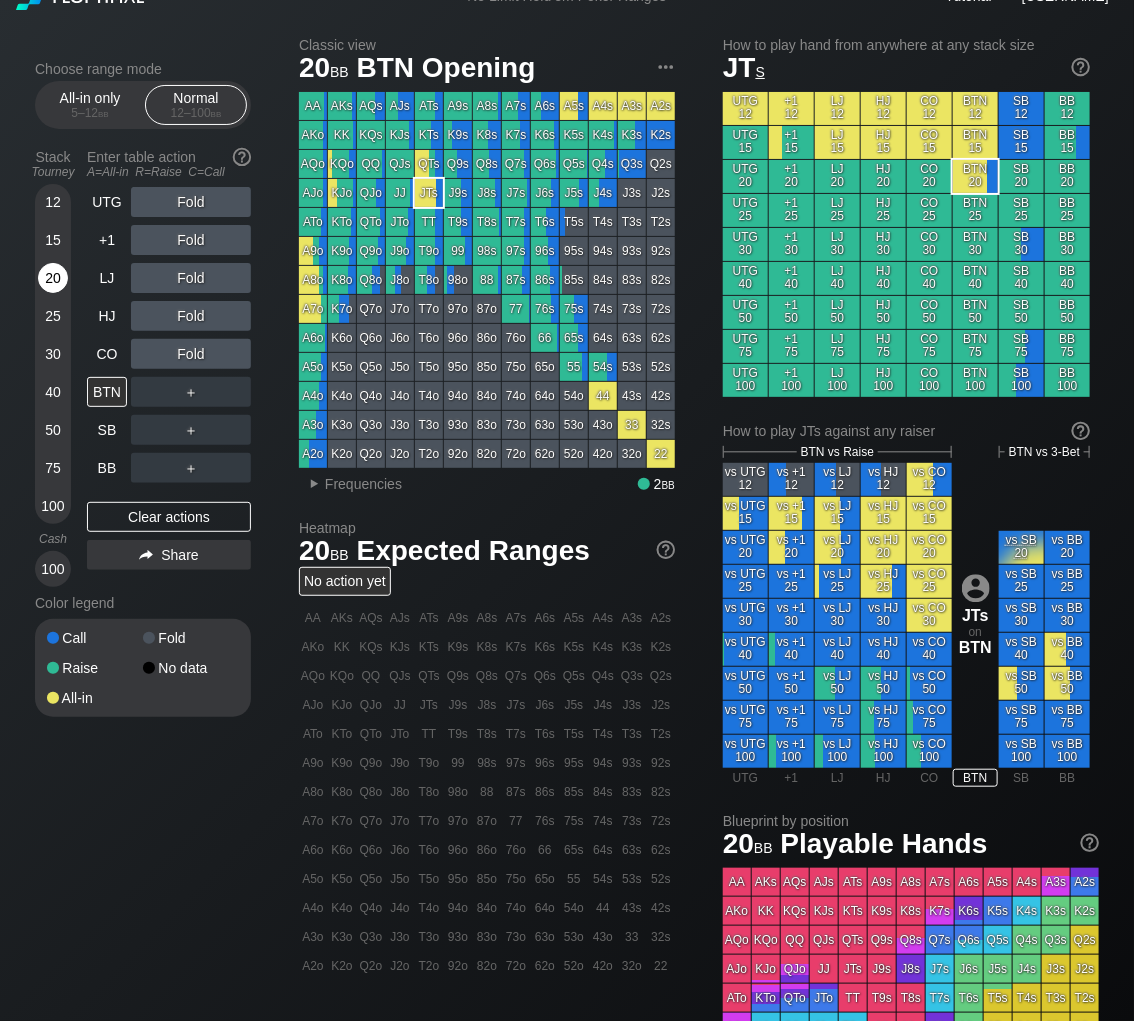 click on "20" at bounding box center (53, 278) 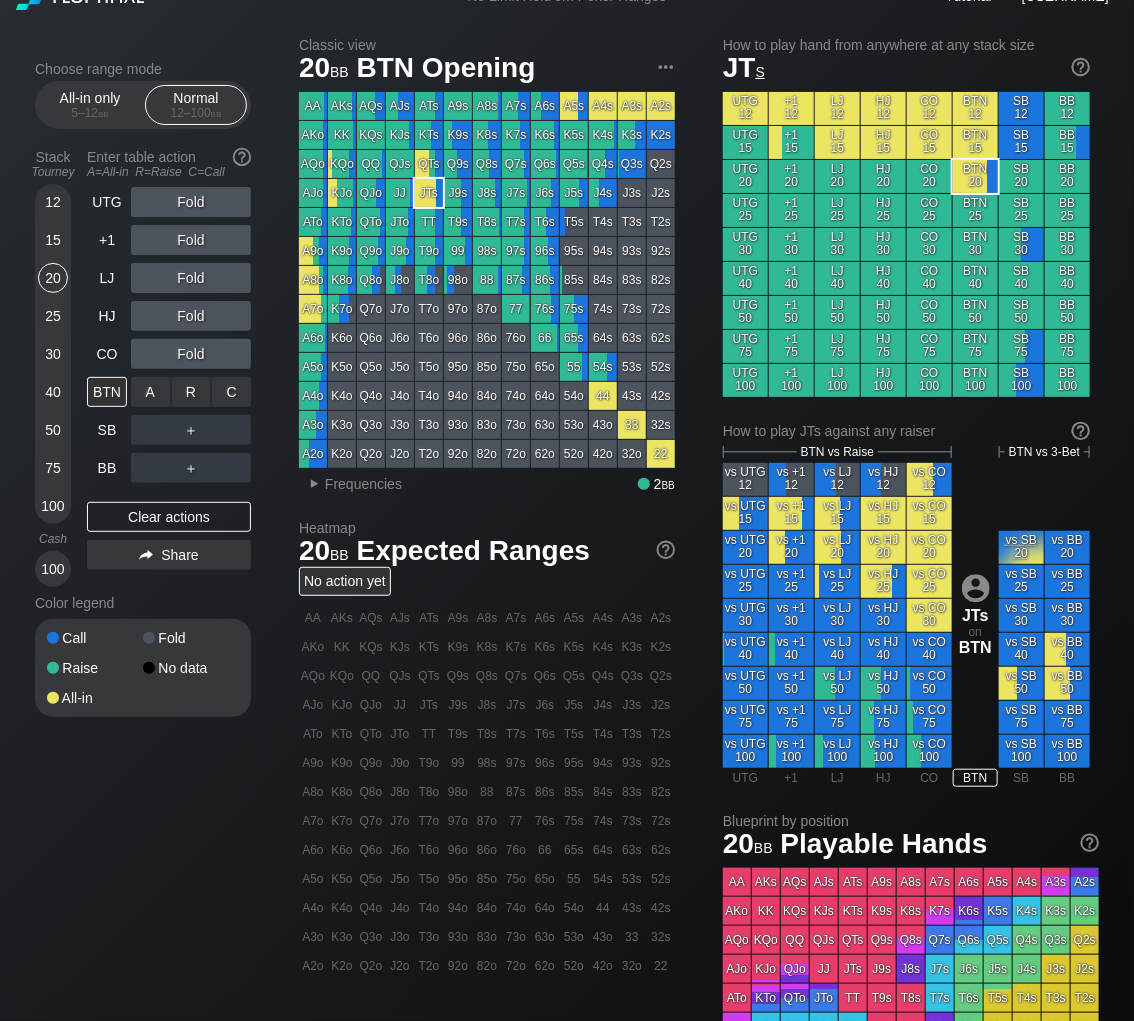 click on "R ✕" at bounding box center (191, 392) 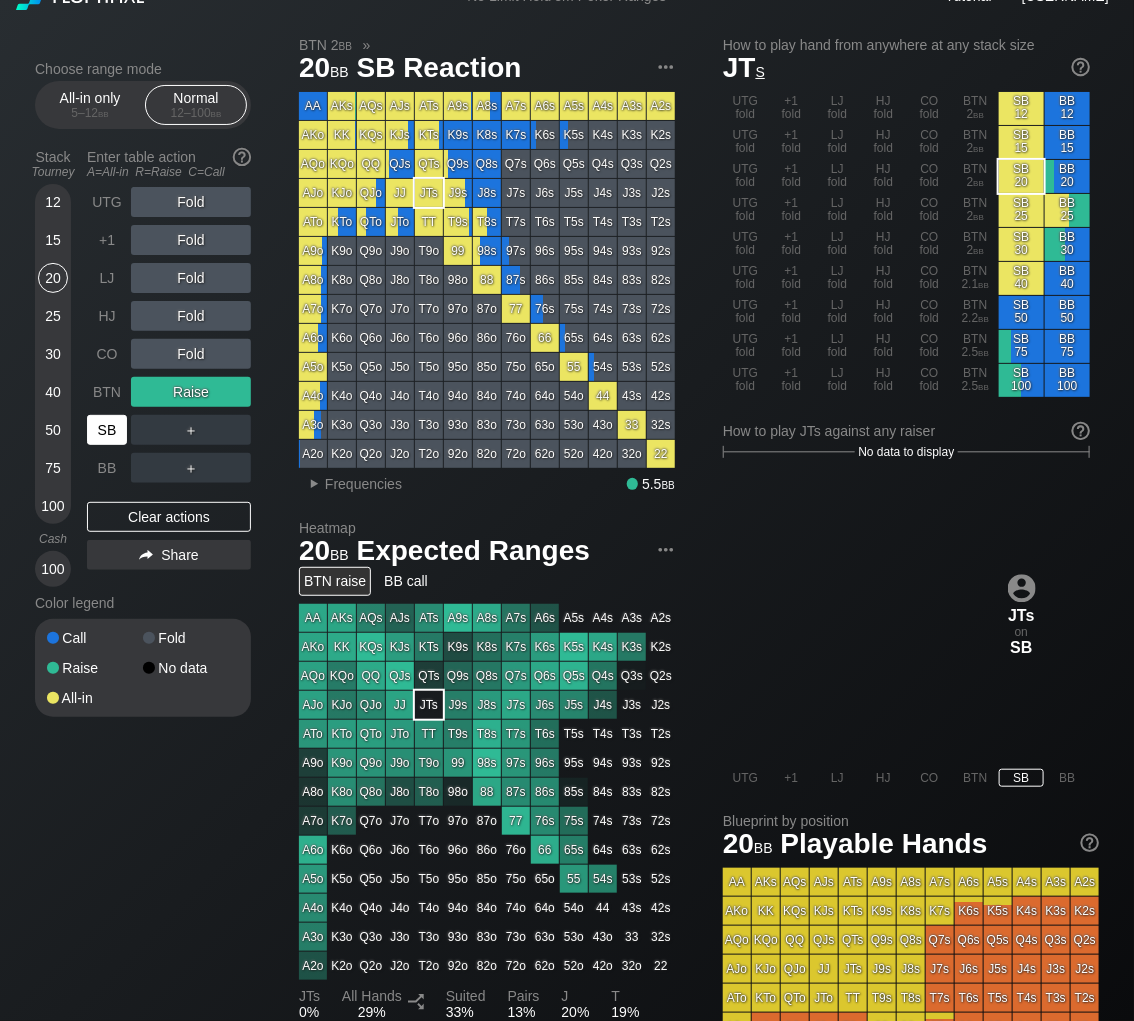 click on "SB" at bounding box center (107, 430) 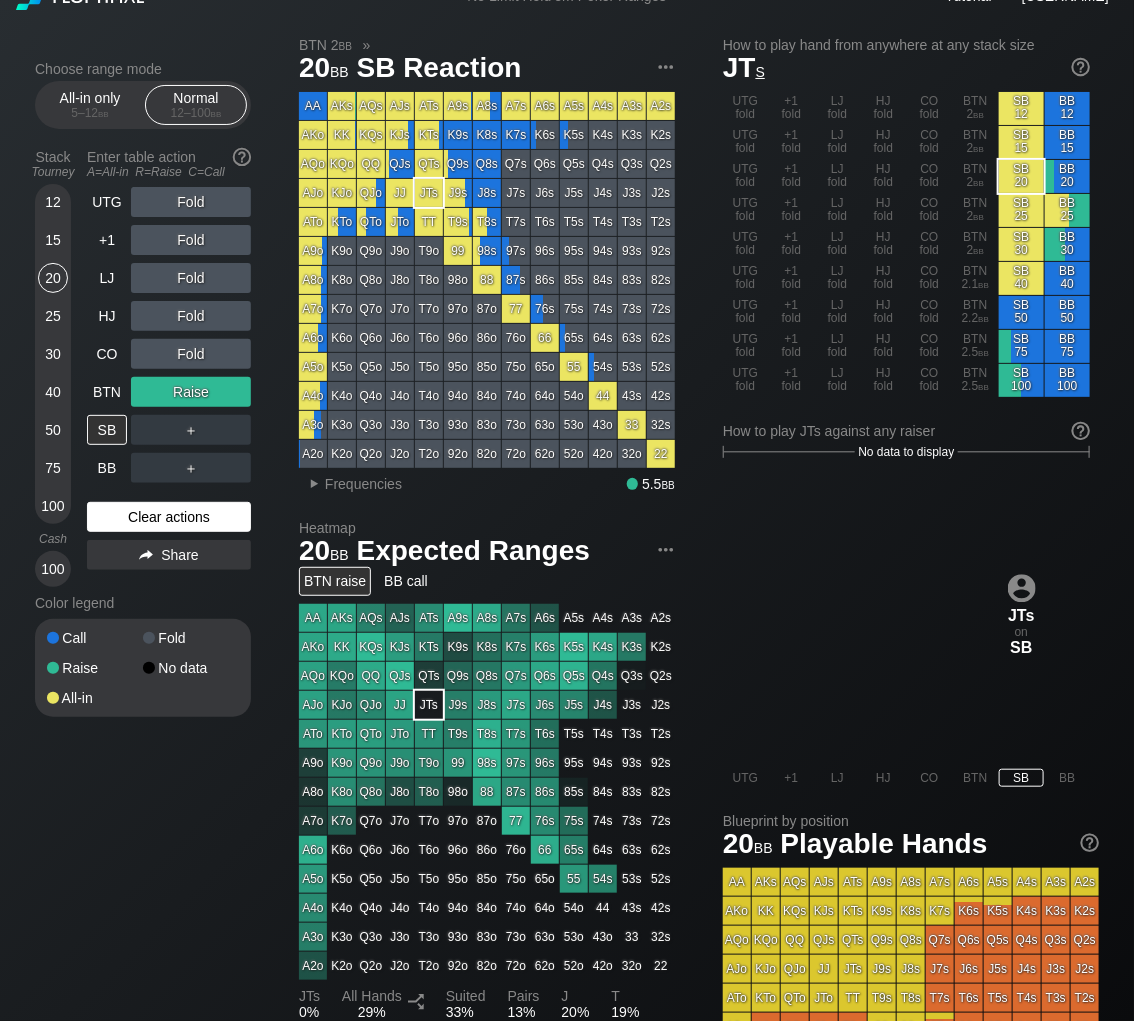 click on "Clear actions" at bounding box center (169, 517) 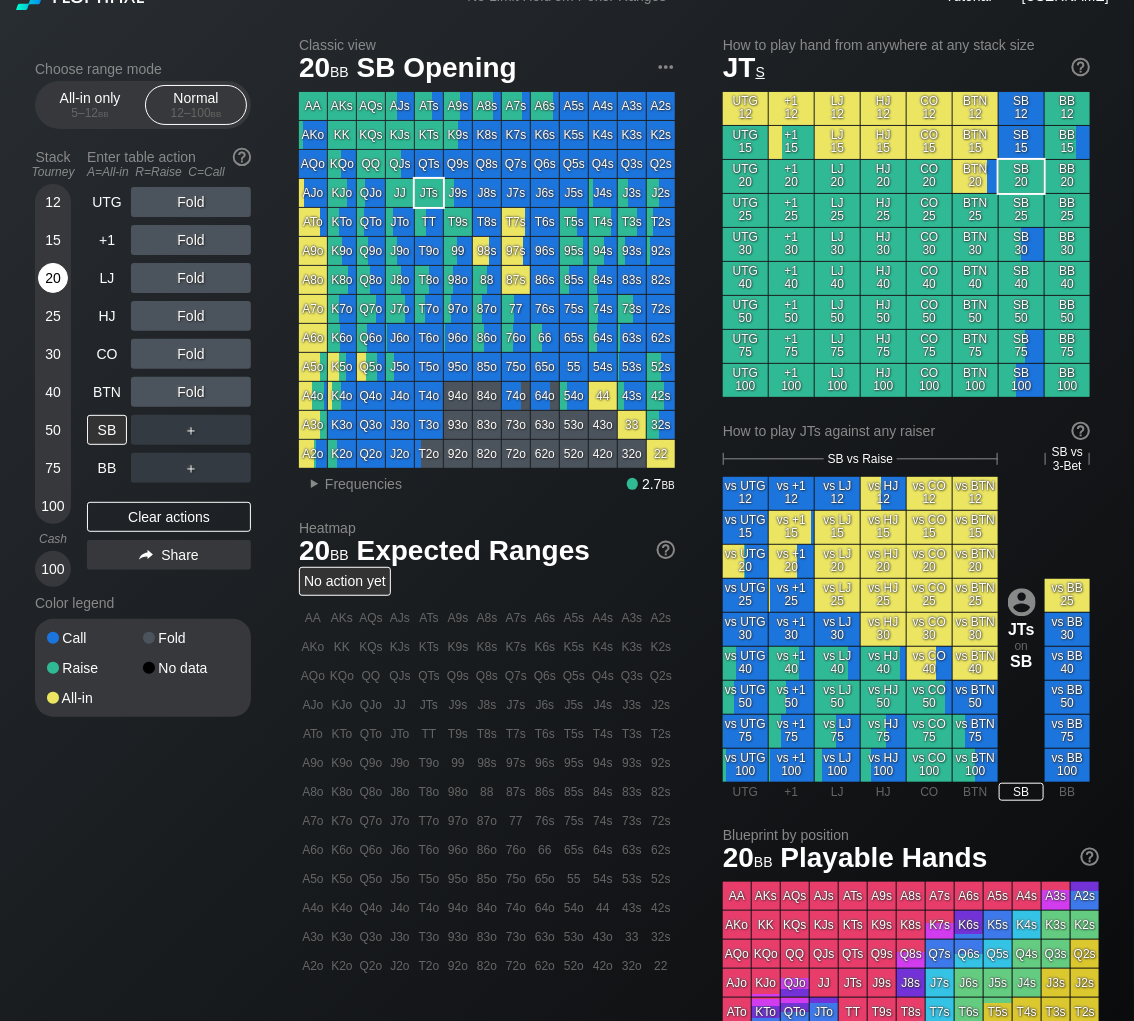 click on "20" at bounding box center (53, 278) 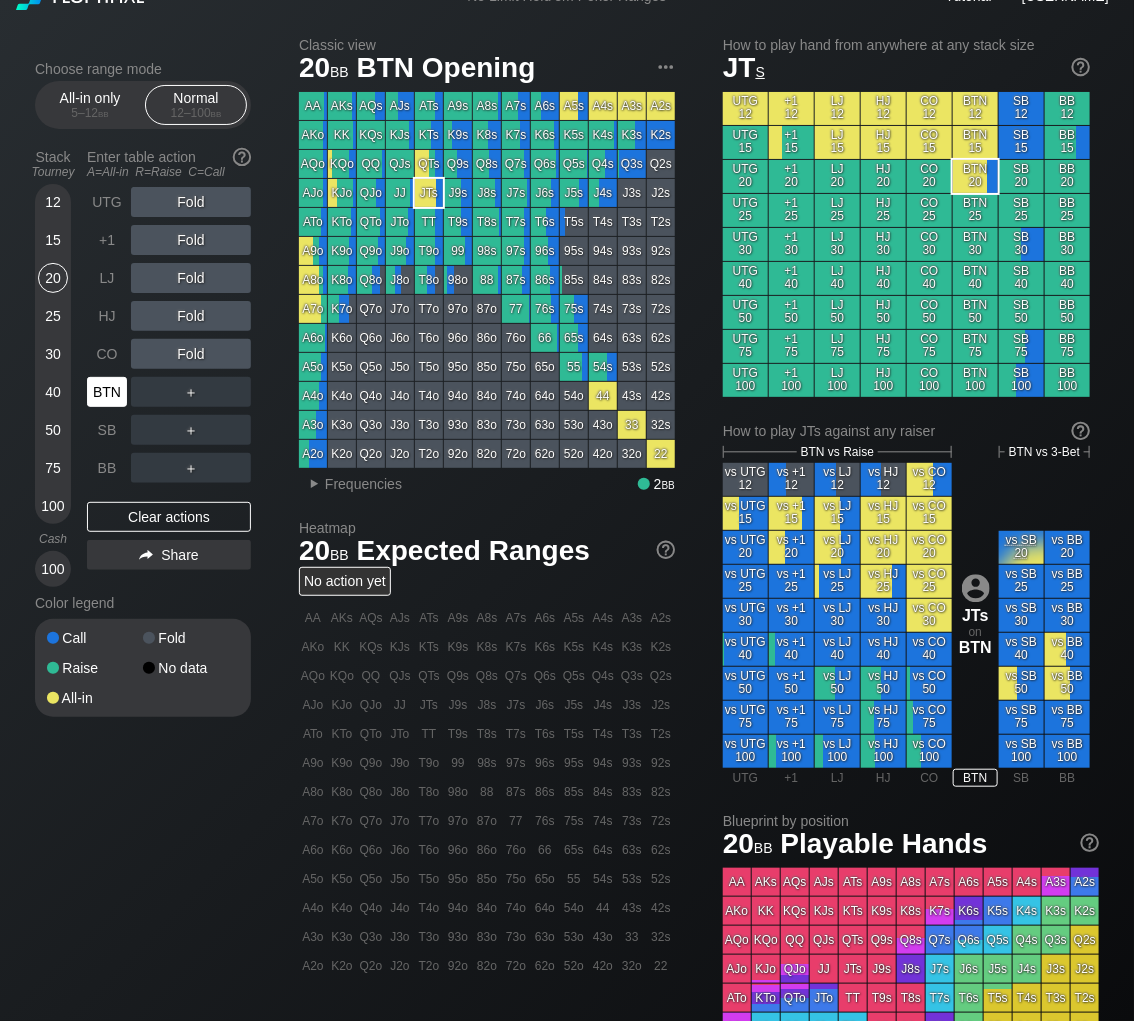 click on "BTN" at bounding box center (107, 392) 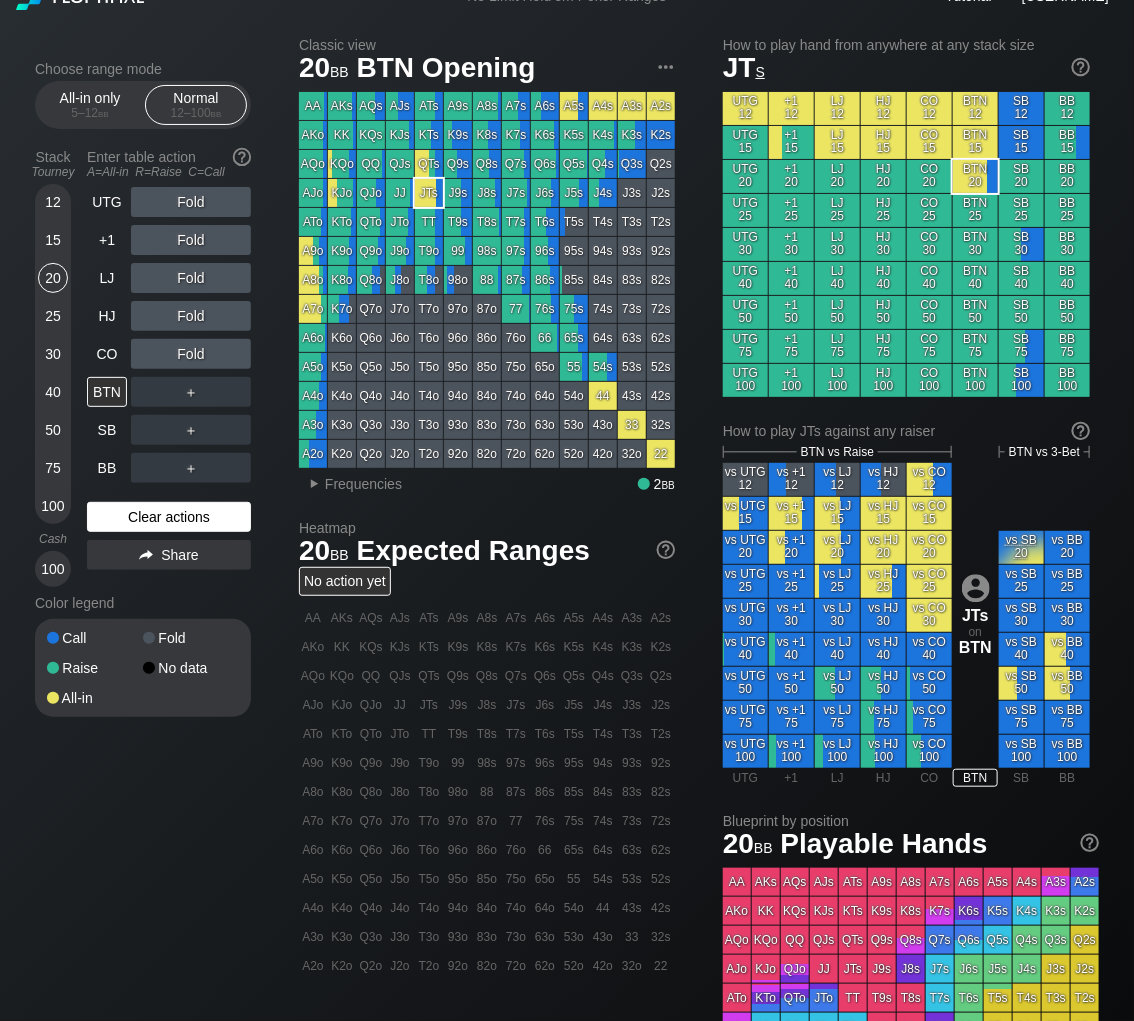 click on "Clear actions" at bounding box center (169, 517) 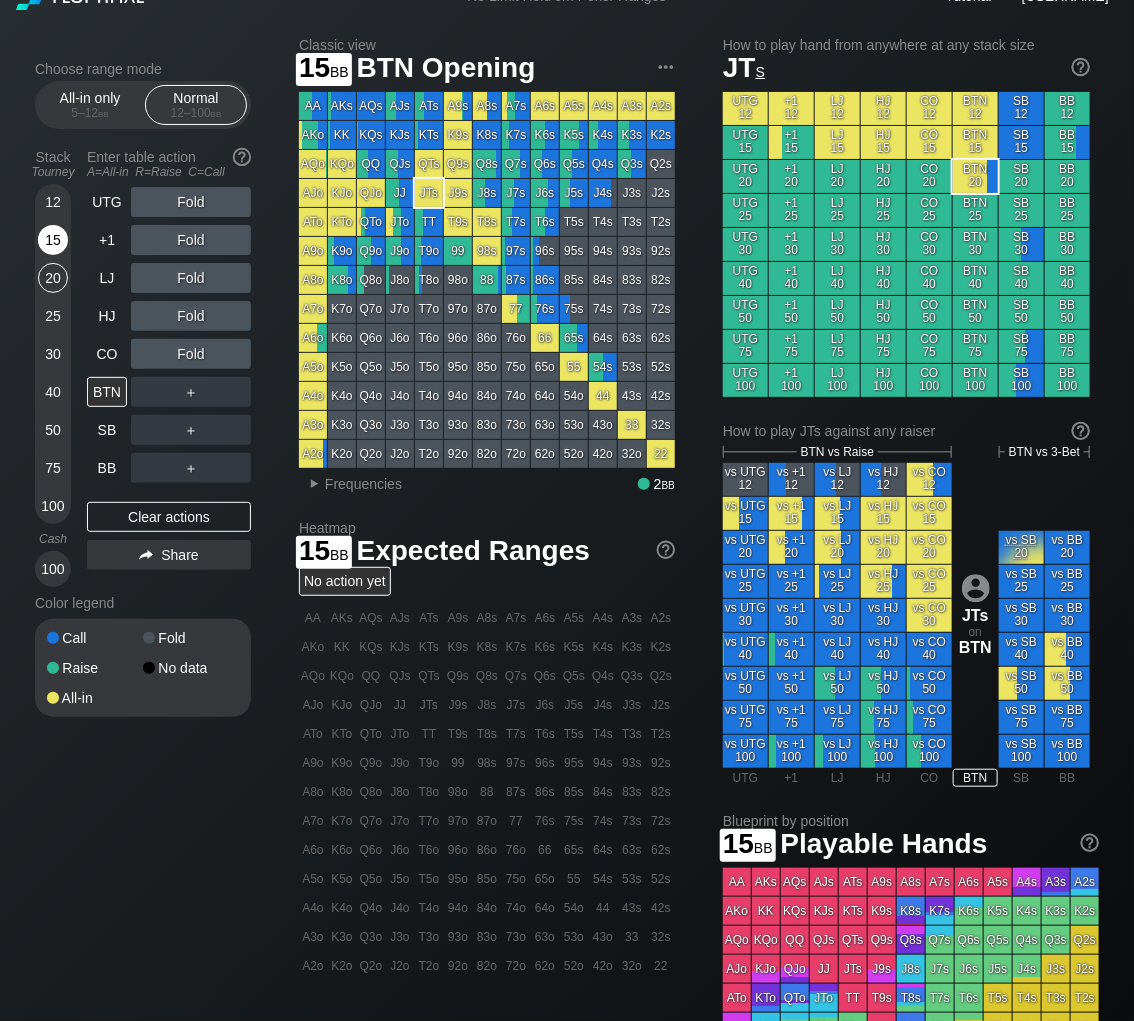 click on "15" at bounding box center (53, 240) 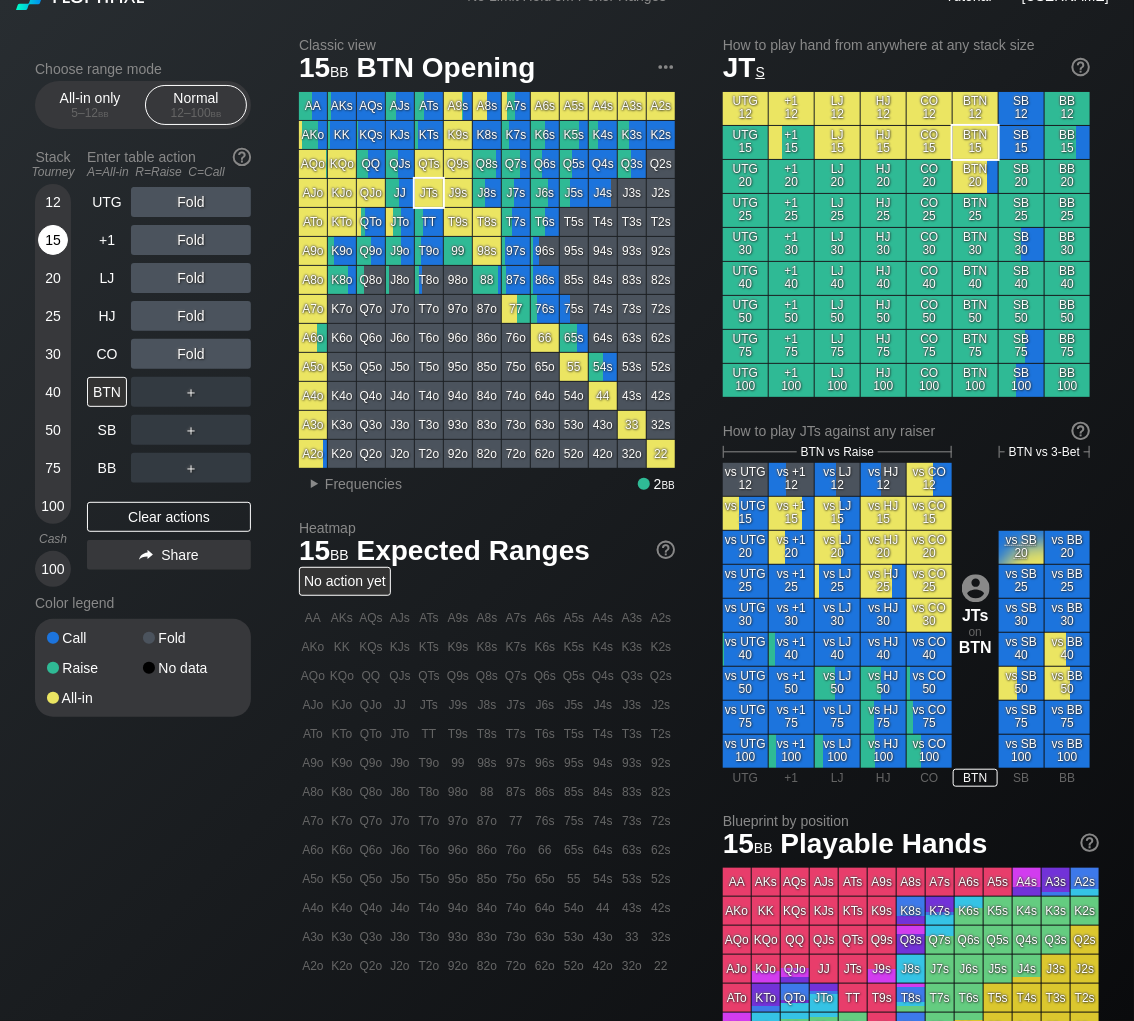 click on "15" at bounding box center (53, 240) 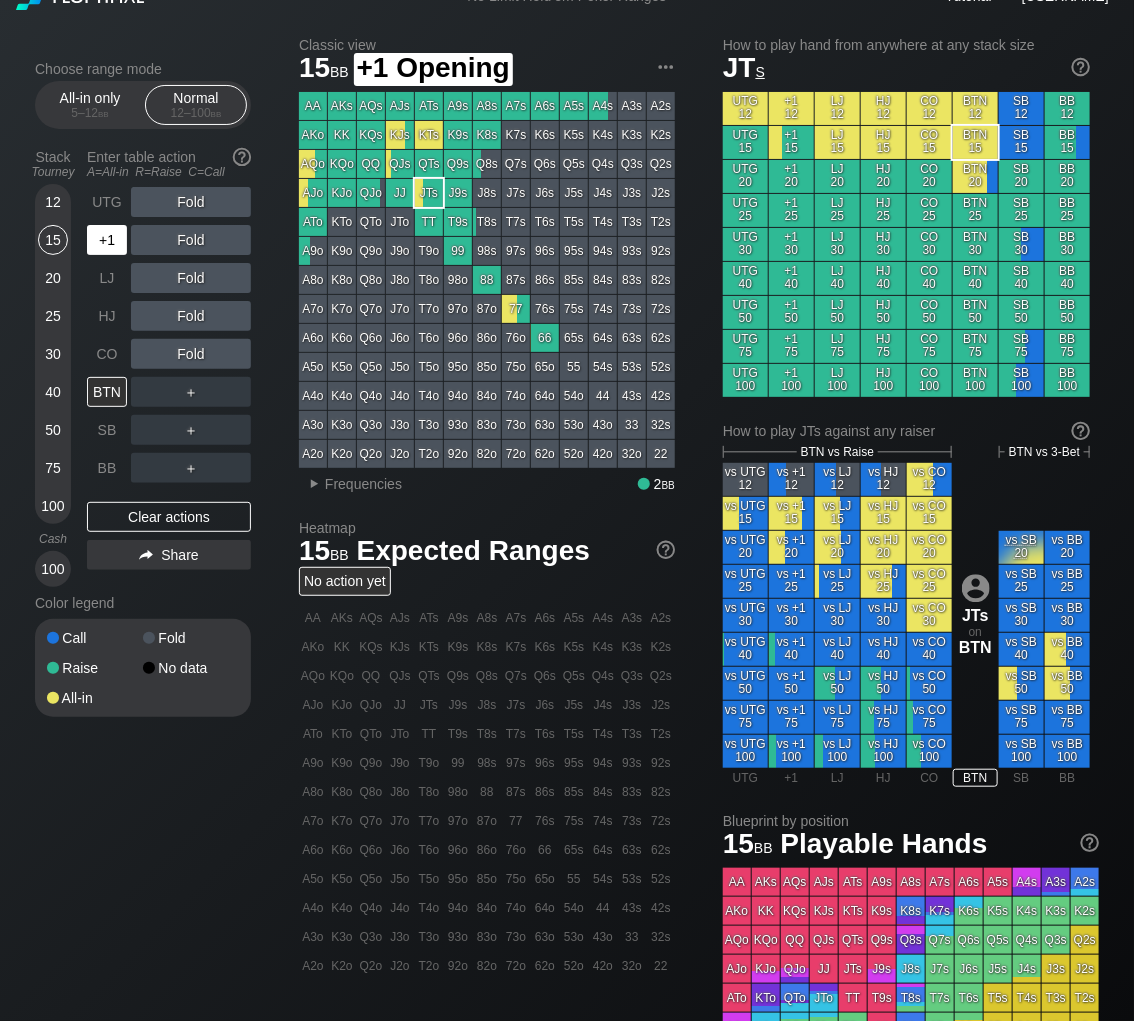 click on "+1" at bounding box center [107, 240] 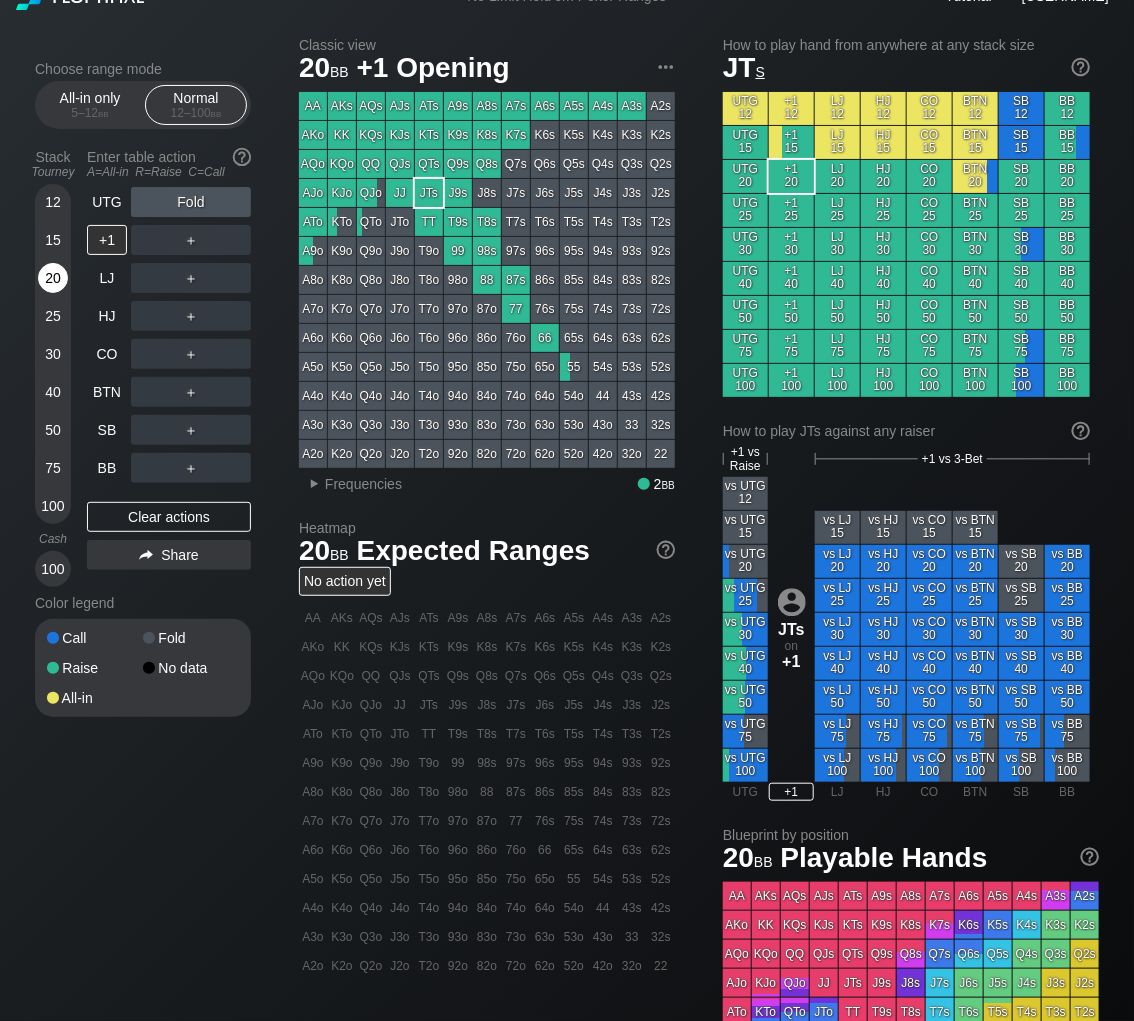 click on "20" at bounding box center (53, 278) 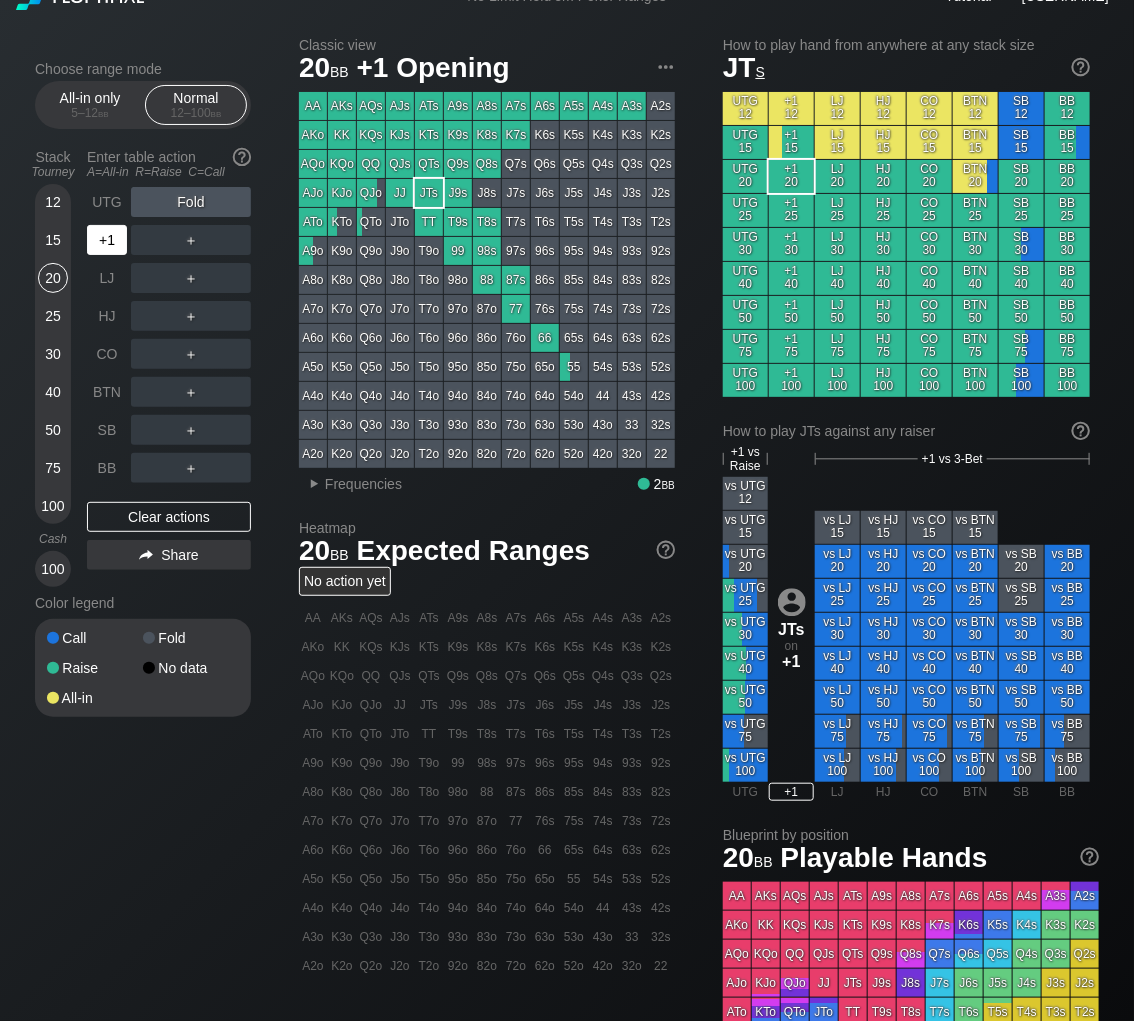 click on "+1" at bounding box center [107, 240] 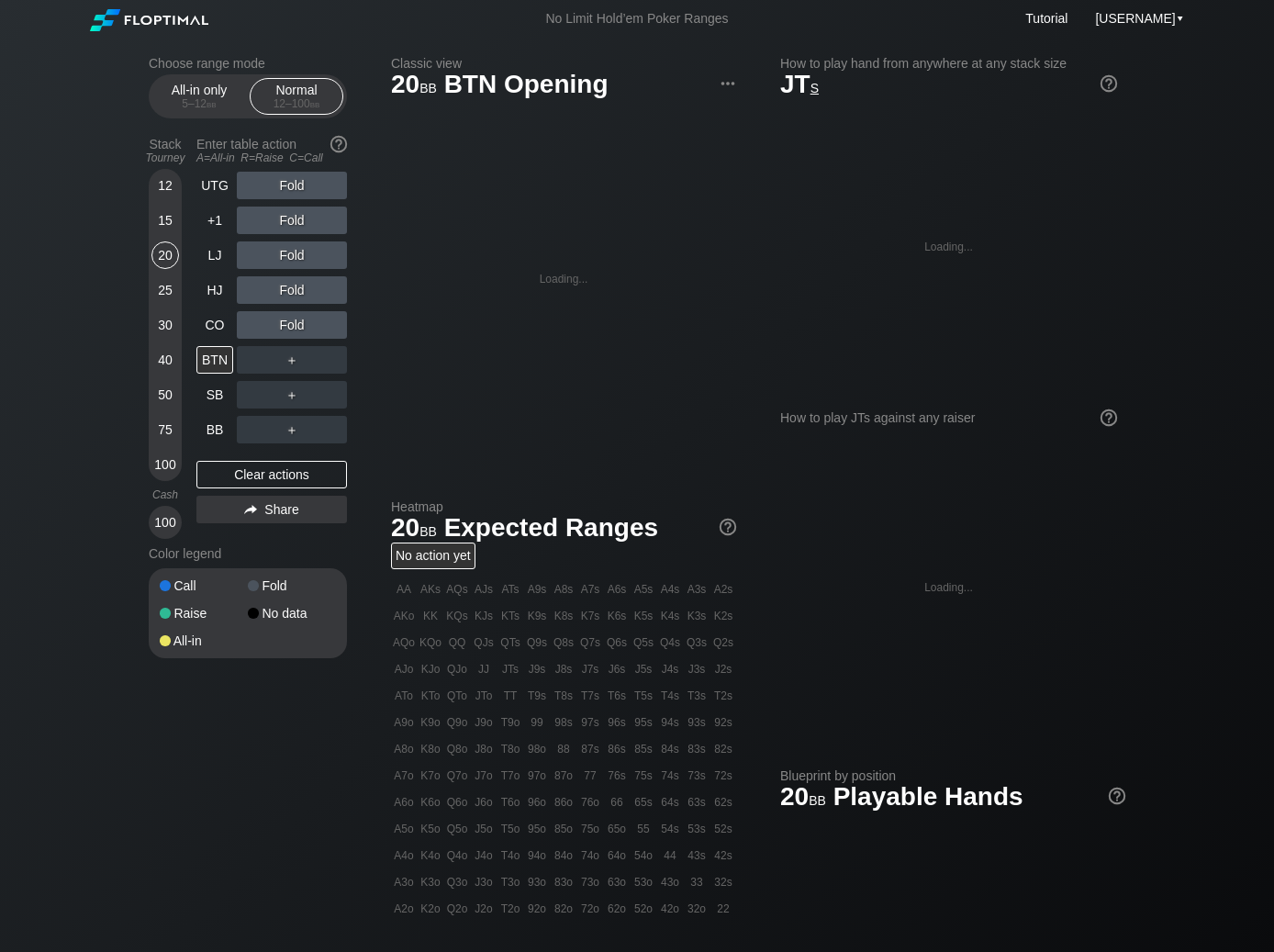 scroll, scrollTop: 0, scrollLeft: 0, axis: both 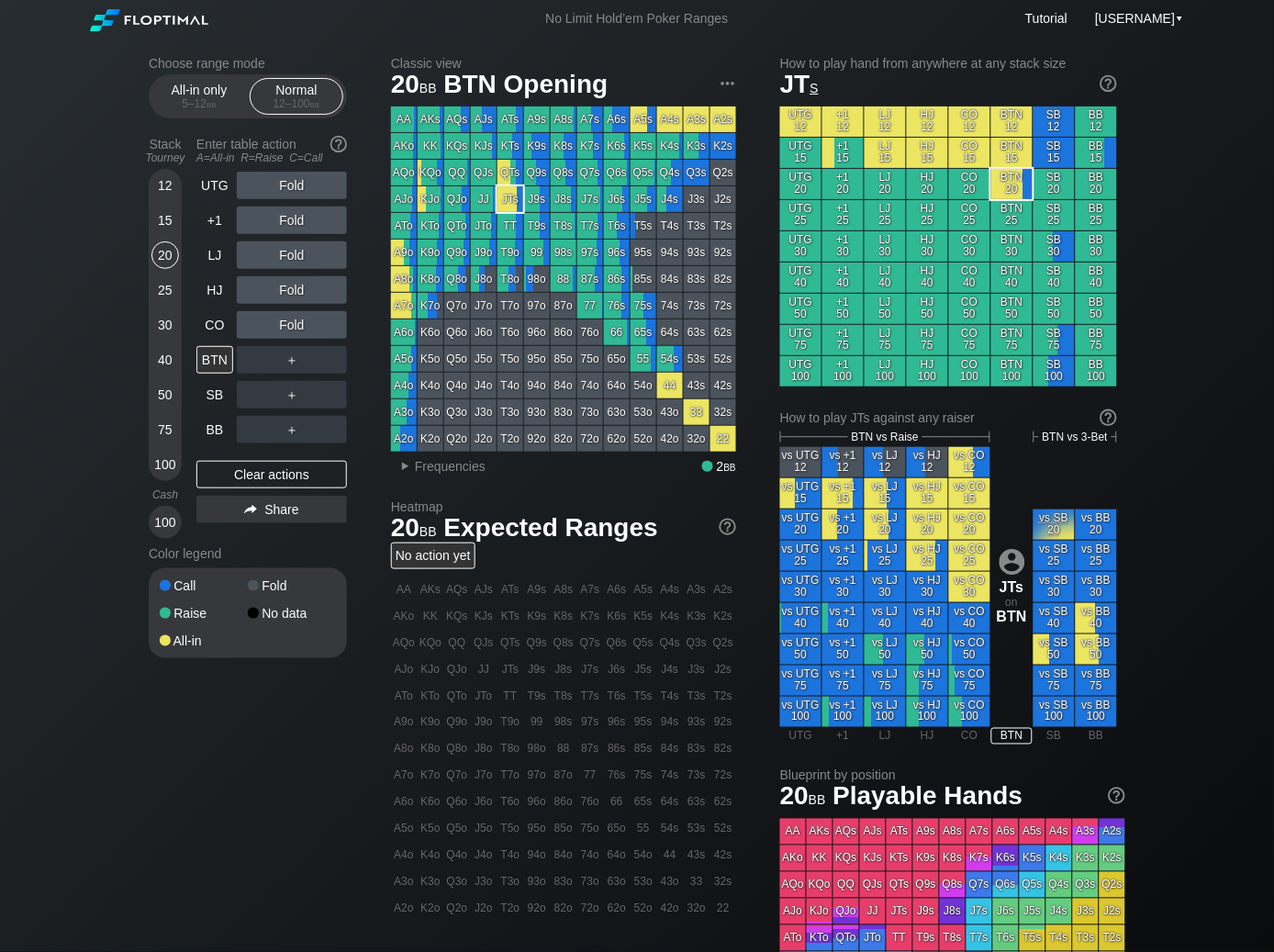 click on "Choose range mode All-in only 5 – 12 bb Normal 12 – 100 bb Stack Tourney Enter table action A=All-in  R=Raise  C=Call 12 15 20 25 30 40 50 75 100 Cash 100 UTG Fold +1 Fold LJ Fold HJ Fold CO Fold BTN ＋ SB ＋ BB ＋ Clear actions Share Color legend   Call   Fold   Raise   No data   All-in" at bounding box center (248, 357) 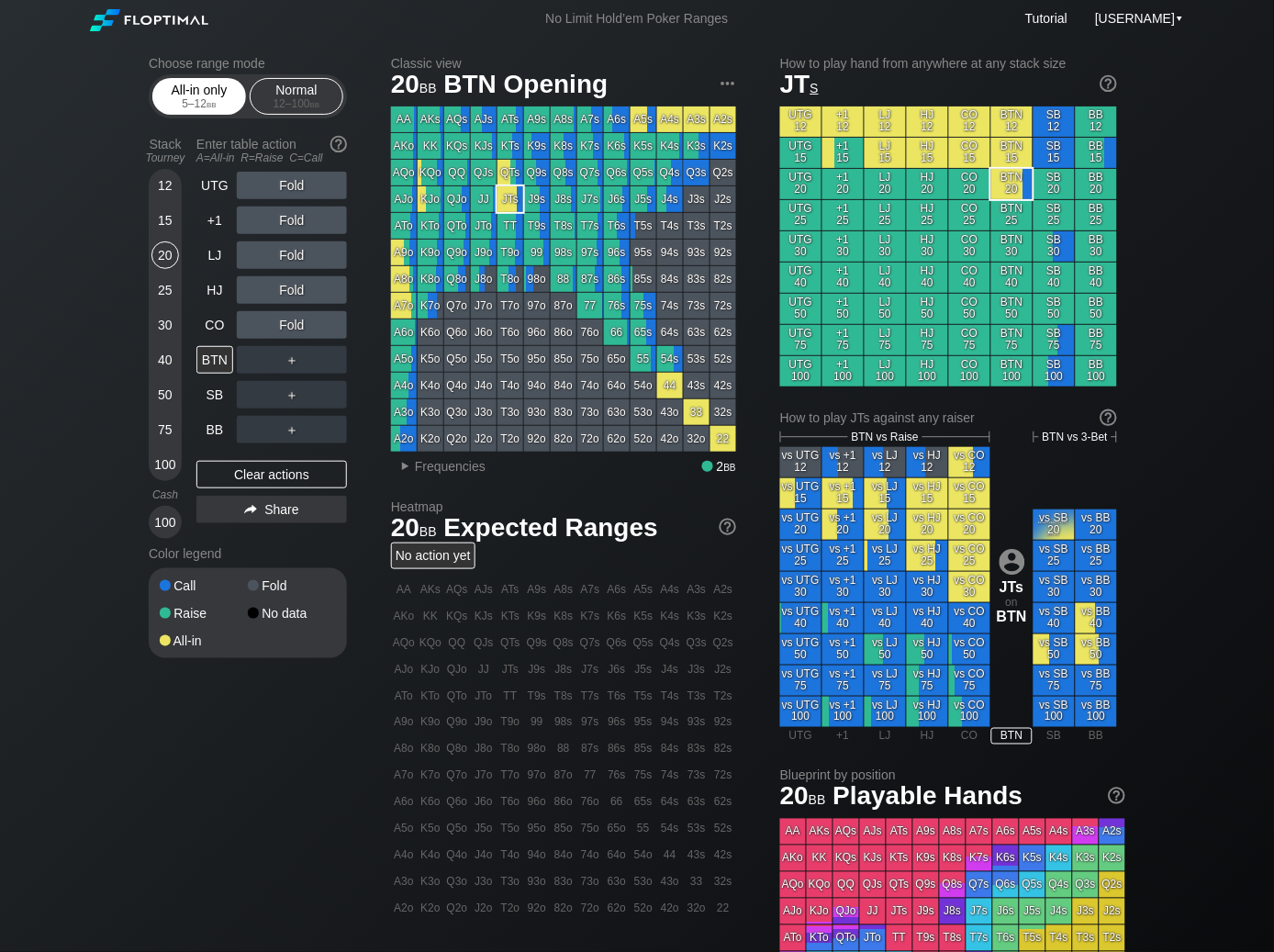 click on "5 – 12 bb" at bounding box center (199, 104) 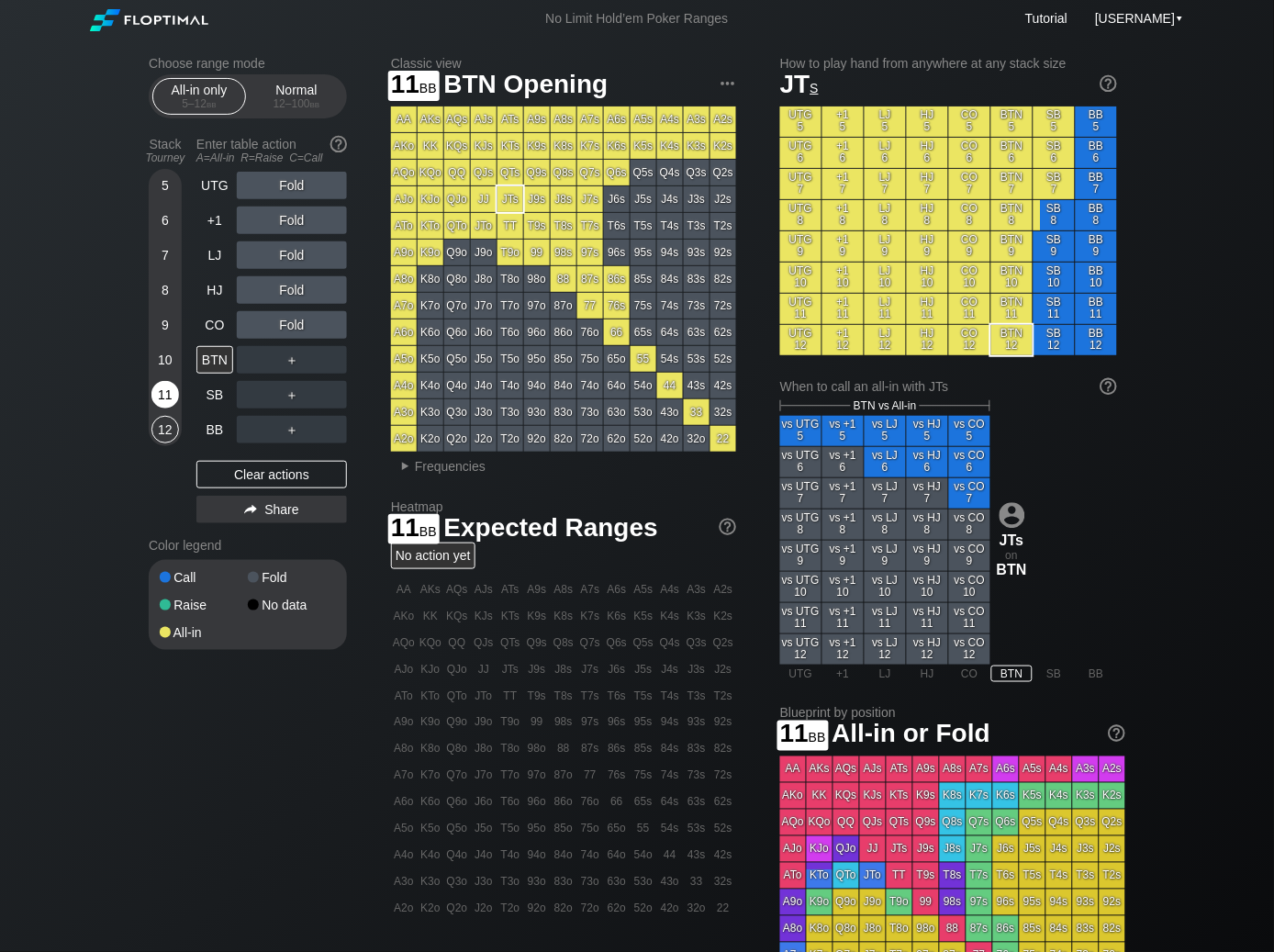click on "11" at bounding box center [165, 395] 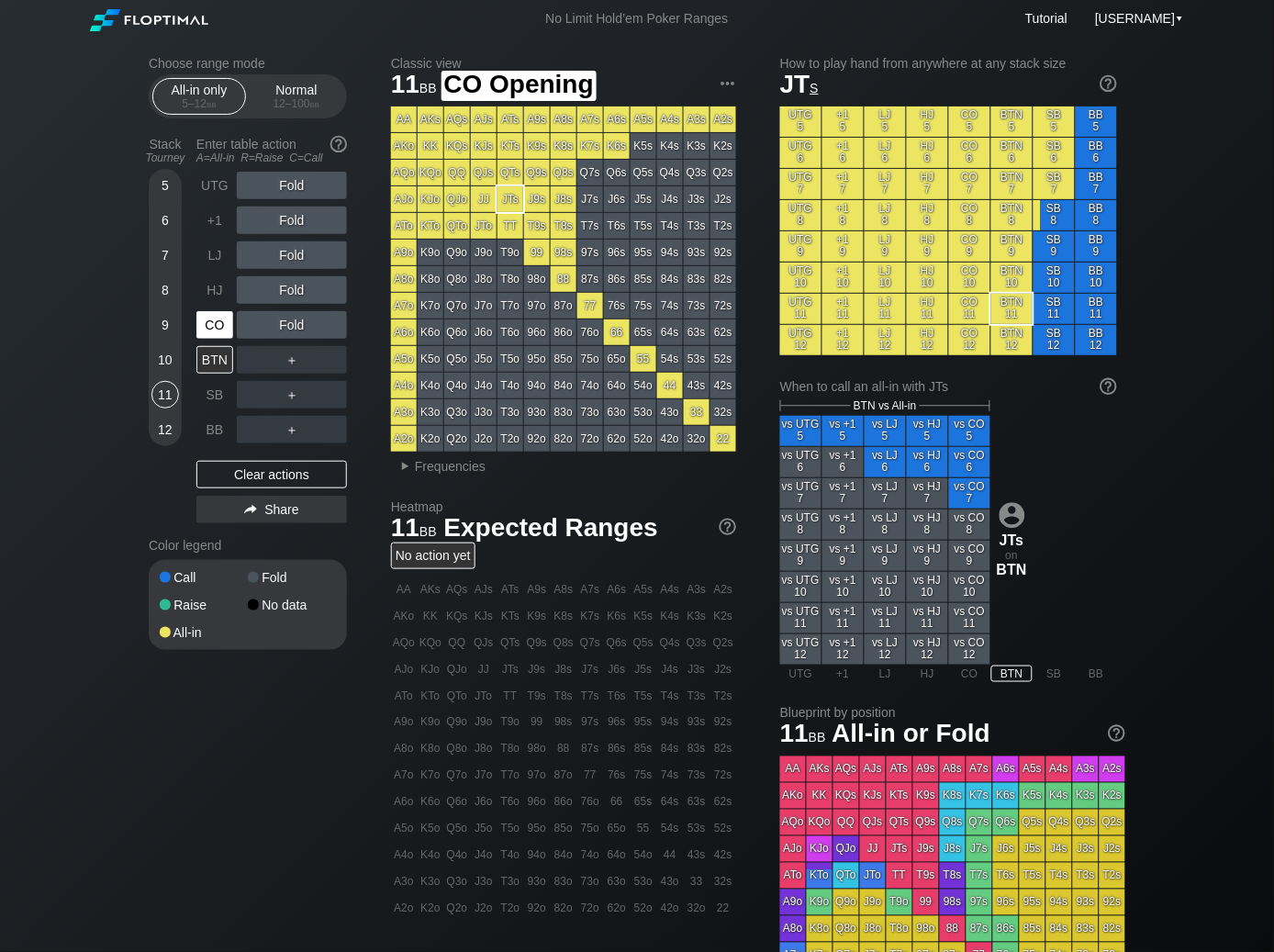 click on "CO" at bounding box center [215, 325] 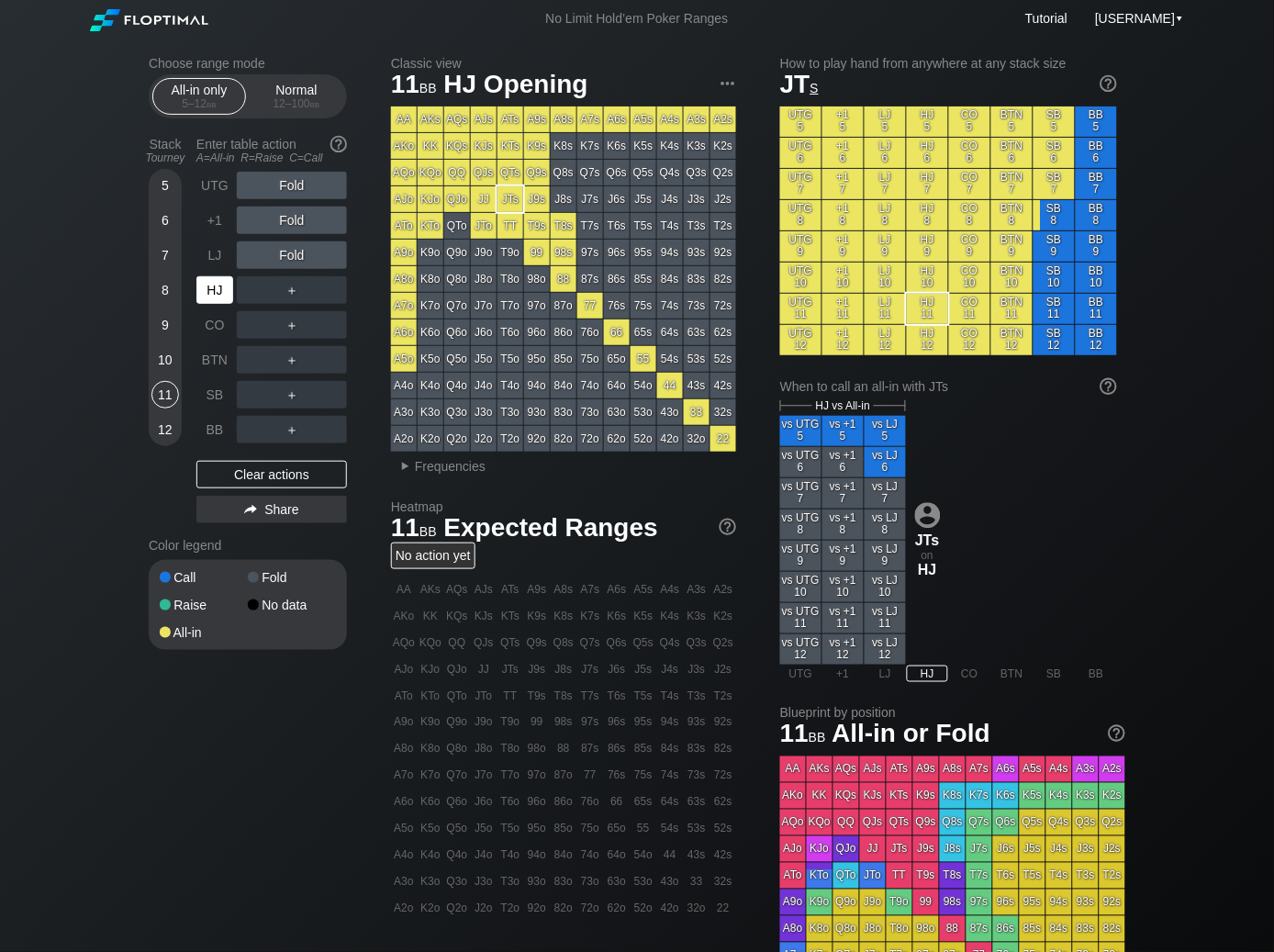 click on "HJ" at bounding box center (215, 290) 